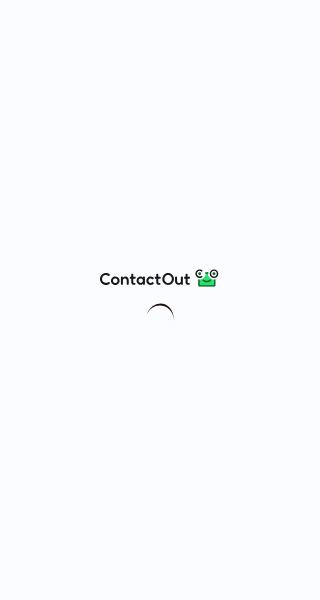 scroll, scrollTop: 0, scrollLeft: 0, axis: both 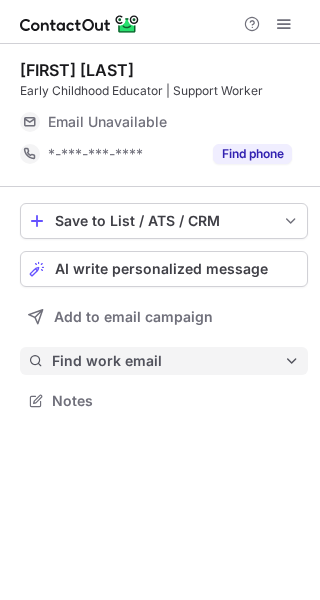 click on "Find work email" at bounding box center [168, 361] 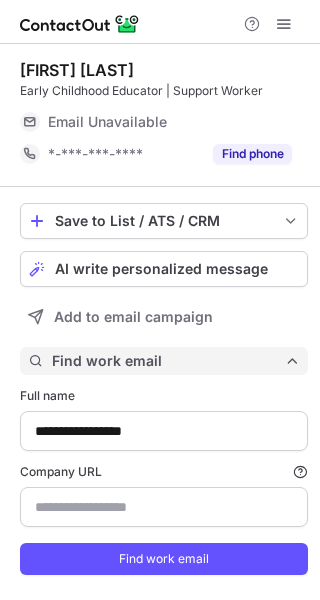 scroll, scrollTop: 10, scrollLeft: 10, axis: both 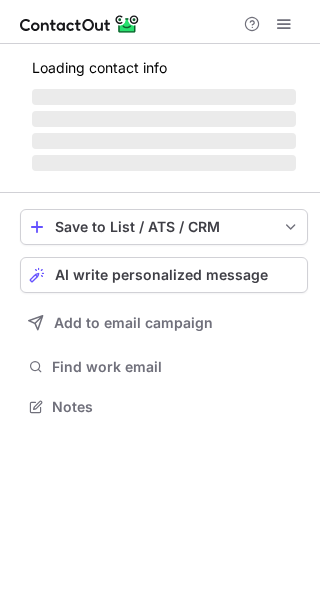 click on "Find work email" at bounding box center [176, 367] 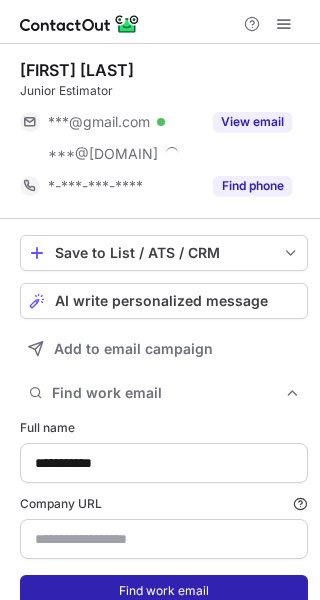 scroll, scrollTop: 10, scrollLeft: 10, axis: both 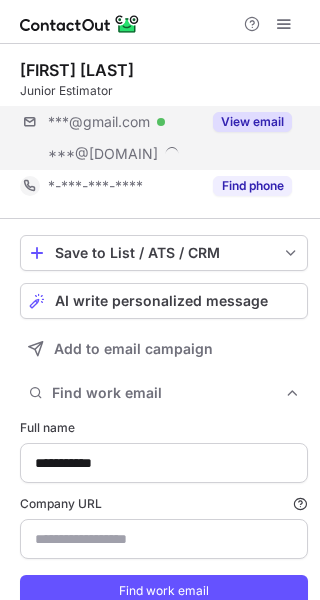 click on "***@gmail.com Verified ***@samsingh.ca View email" at bounding box center (164, 138) 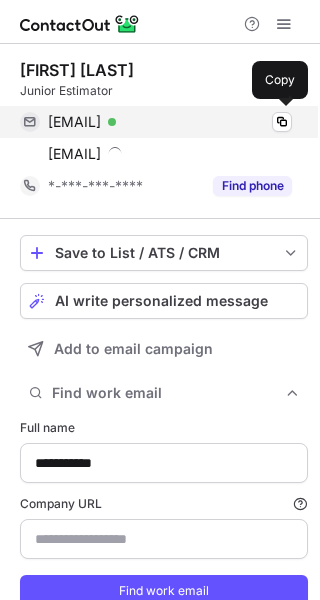click on "nehakoshti1@gmail.com Verified" at bounding box center [170, 122] 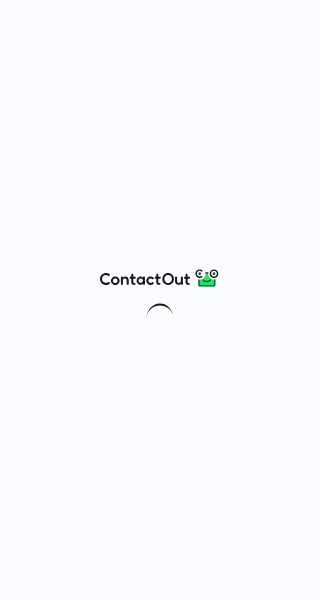 scroll, scrollTop: 0, scrollLeft: 0, axis: both 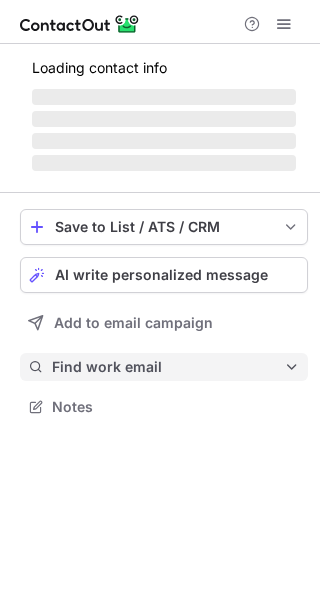 click on "Find work email" at bounding box center [168, 367] 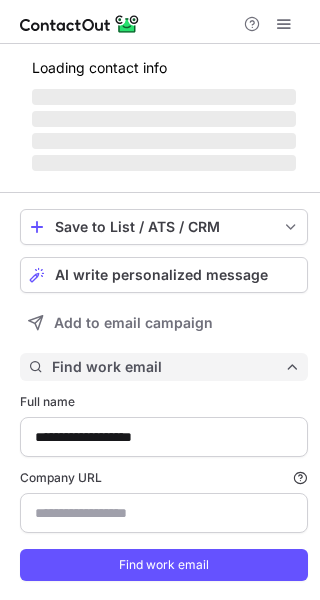scroll, scrollTop: 10, scrollLeft: 10, axis: both 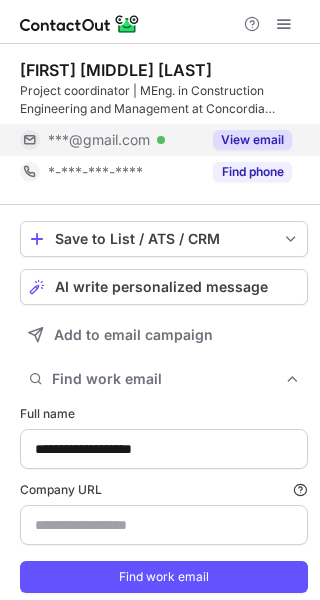 click on "View email" at bounding box center (246, 140) 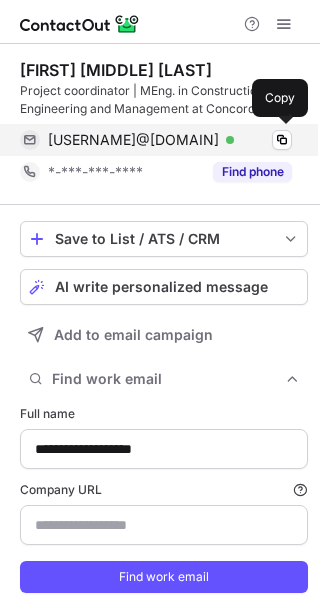 click on "arsaaimkhan@gmail.com Verified" at bounding box center (170, 140) 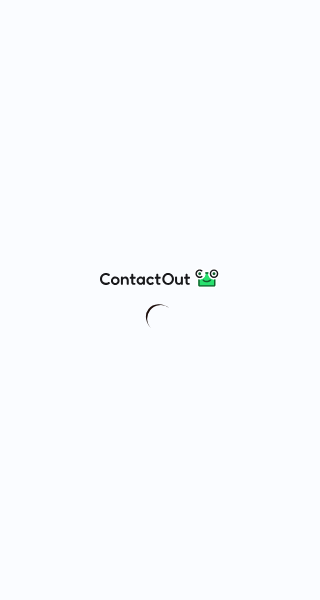 scroll, scrollTop: 0, scrollLeft: 0, axis: both 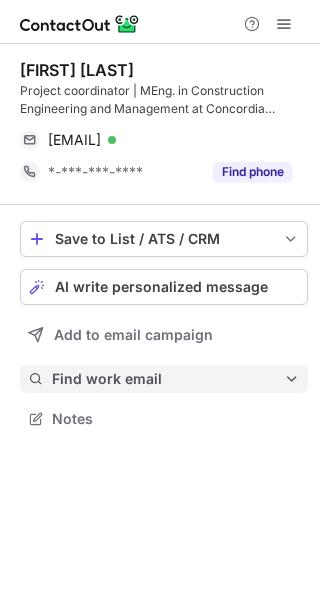 click on "Find work email" at bounding box center (168, 379) 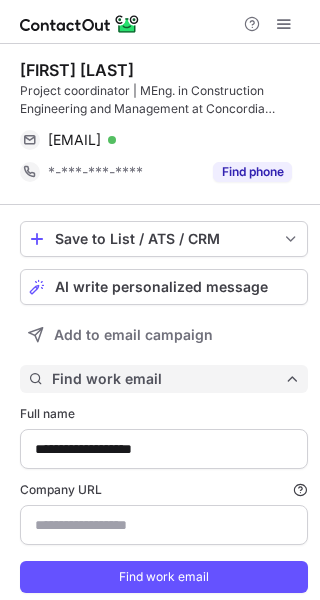 scroll, scrollTop: 10, scrollLeft: 10, axis: both 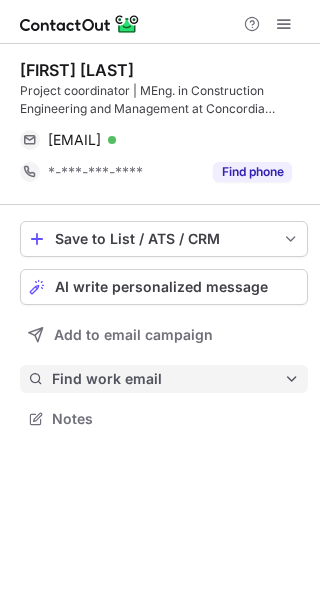 click on "Find work email" at bounding box center [168, 379] 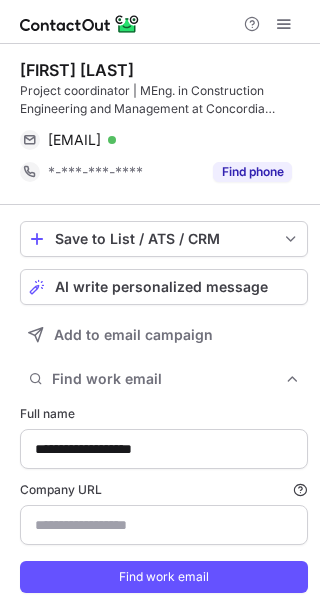 drag, startPoint x: 15, startPoint y: 73, endPoint x: 216, endPoint y: 68, distance: 201.06218 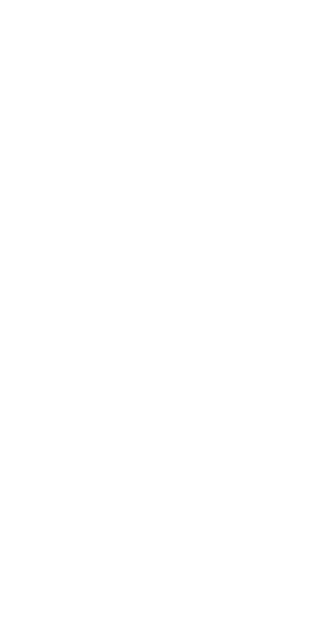 scroll, scrollTop: 0, scrollLeft: 0, axis: both 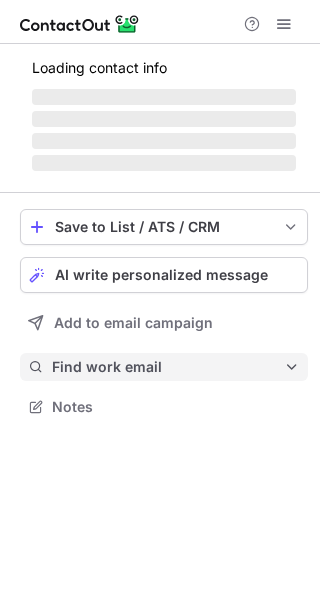 click on "Find work email" at bounding box center (164, 367) 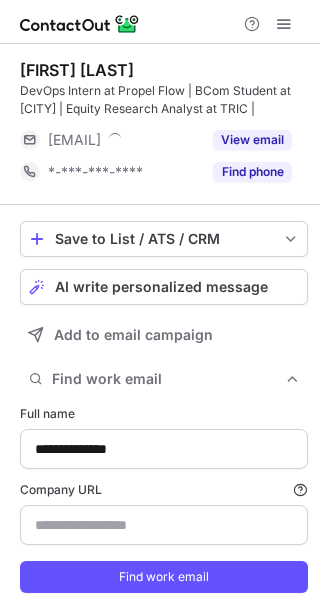 scroll, scrollTop: 10, scrollLeft: 10, axis: both 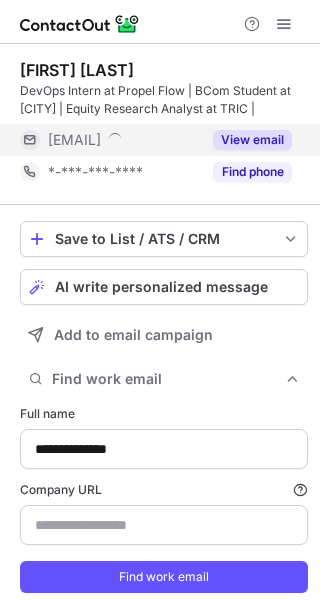 click on "View email" at bounding box center [252, 140] 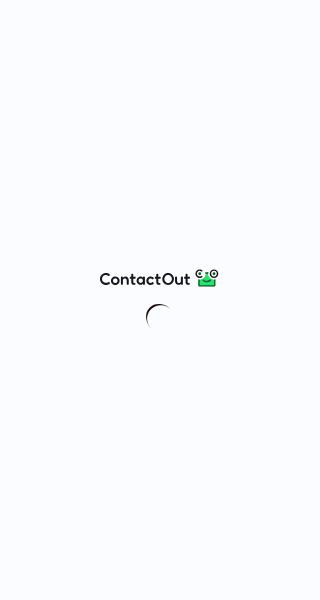 scroll, scrollTop: 0, scrollLeft: 0, axis: both 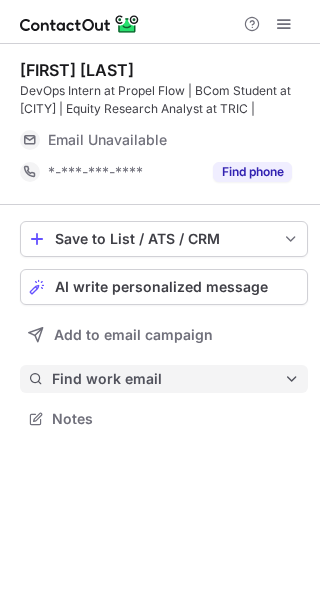 click on "Find work email" at bounding box center [168, 379] 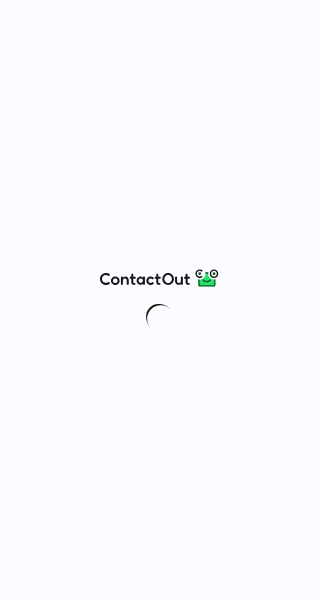 scroll, scrollTop: 0, scrollLeft: 0, axis: both 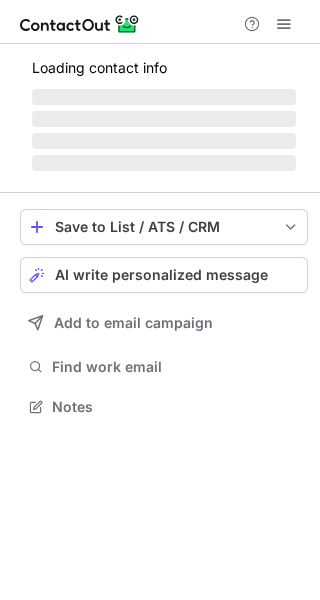 click on "Find work email" at bounding box center [164, 367] 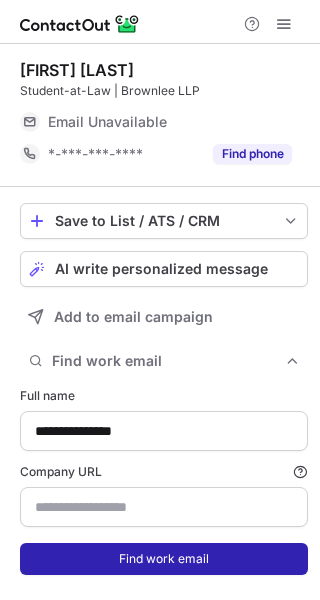scroll, scrollTop: 599, scrollLeft: 306, axis: both 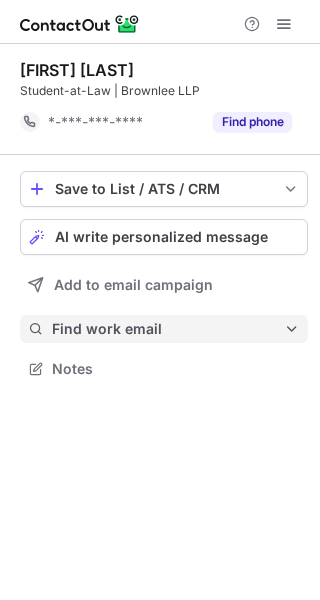 click on "Find work email" at bounding box center [164, 329] 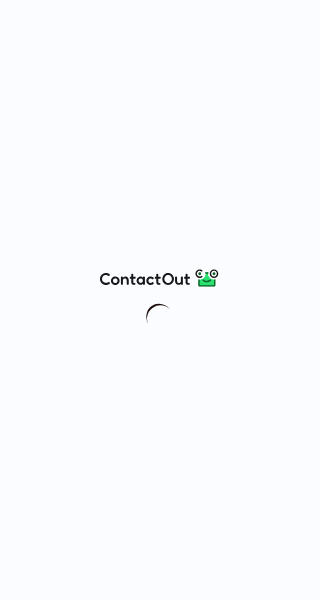 scroll, scrollTop: 0, scrollLeft: 0, axis: both 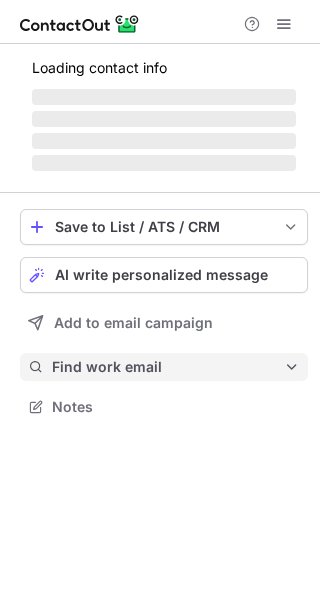 click on "Find work email" at bounding box center [168, 367] 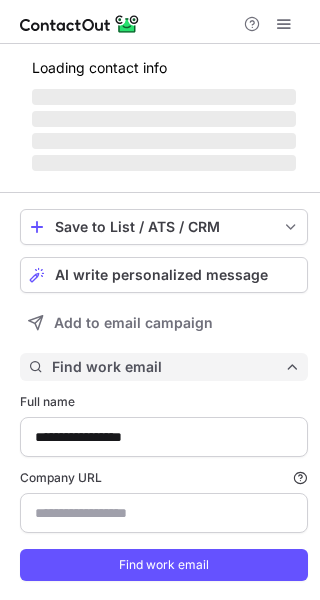 scroll, scrollTop: 10, scrollLeft: 10, axis: both 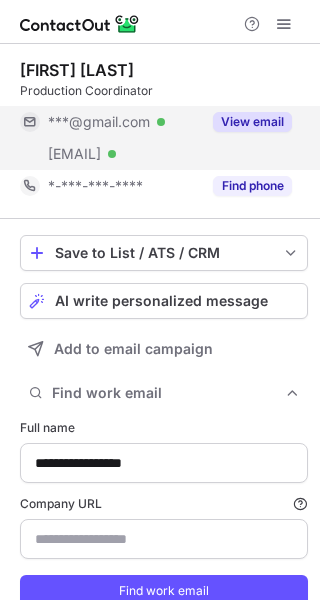 click on "View email" at bounding box center [252, 122] 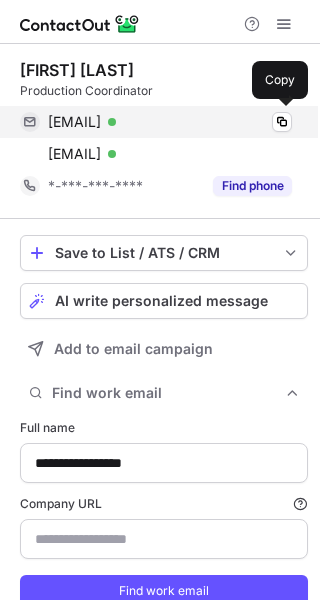 click on "andrebarbosaalbuquerque@gmail.com" at bounding box center (74, 122) 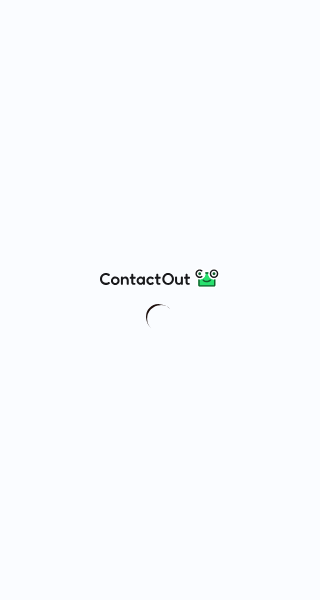 scroll, scrollTop: 0, scrollLeft: 0, axis: both 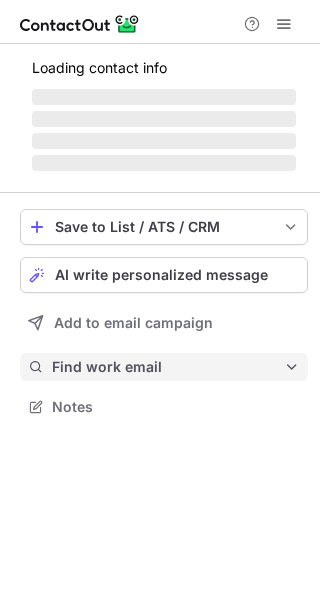 click on "Find work email" at bounding box center (168, 367) 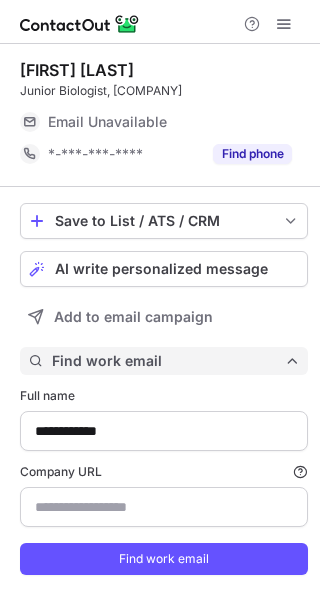 scroll, scrollTop: 10, scrollLeft: 10, axis: both 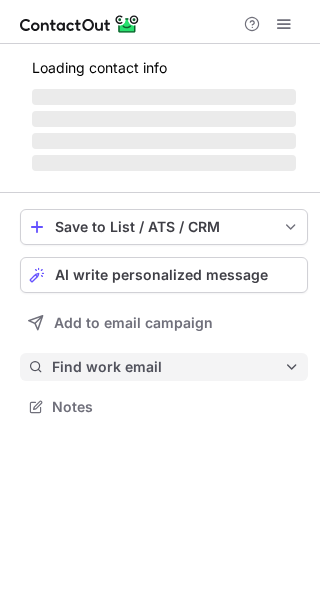 click on "Find work email" at bounding box center (168, 367) 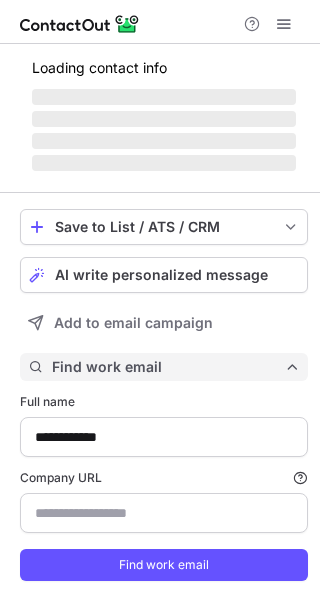click on "Find work email" at bounding box center [168, 367] 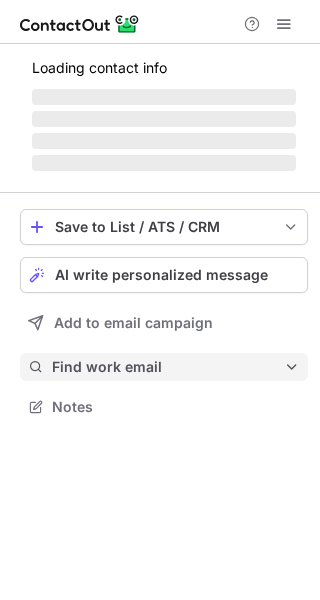 click on "Find work email" at bounding box center [168, 367] 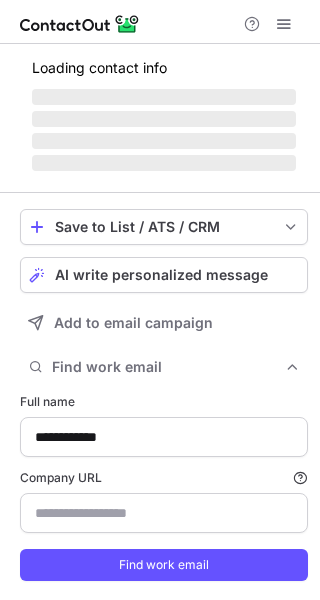 scroll, scrollTop: 599, scrollLeft: 306, axis: both 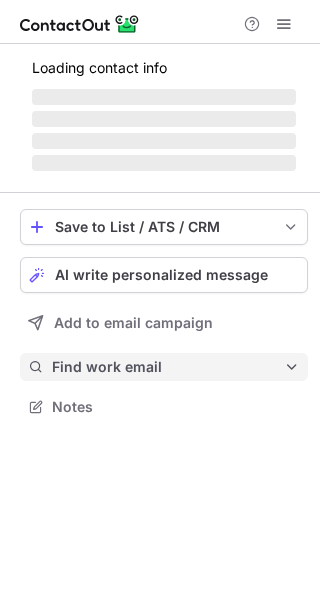 click on "Find work email" at bounding box center (168, 367) 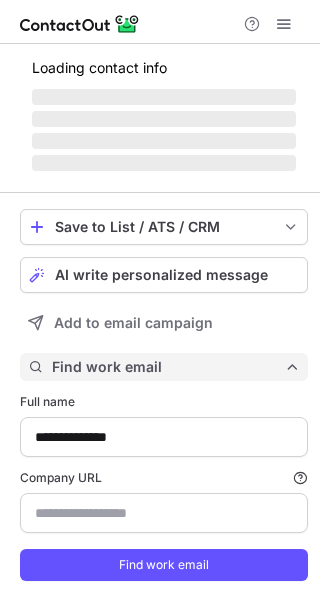 scroll, scrollTop: 10, scrollLeft: 10, axis: both 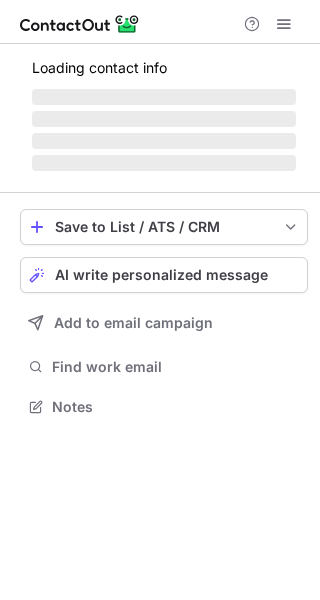 click on "Find work email" at bounding box center (176, 367) 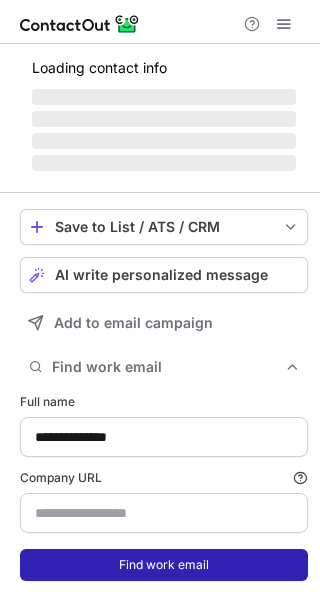 scroll, scrollTop: 599, scrollLeft: 306, axis: both 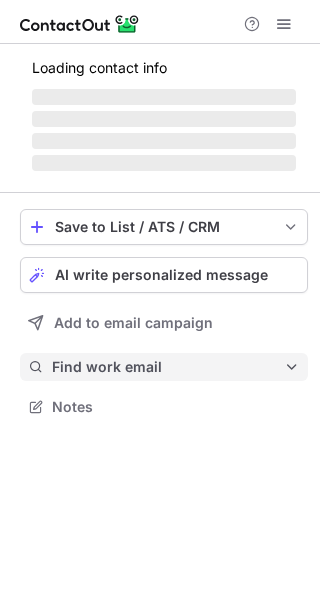 click on "Find work email" at bounding box center [168, 367] 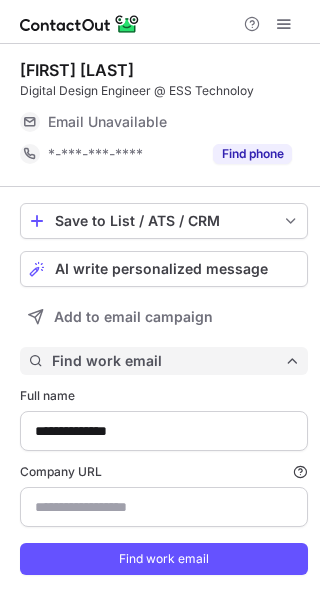scroll, scrollTop: 10, scrollLeft: 10, axis: both 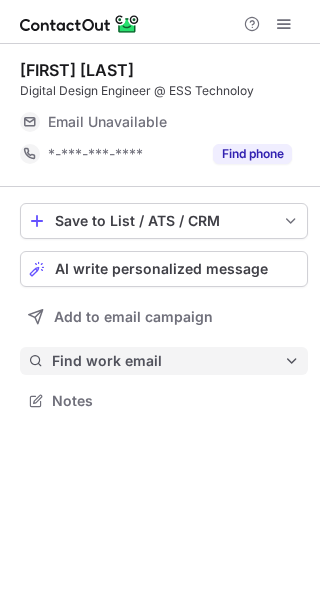 click on "Find work email" at bounding box center [168, 361] 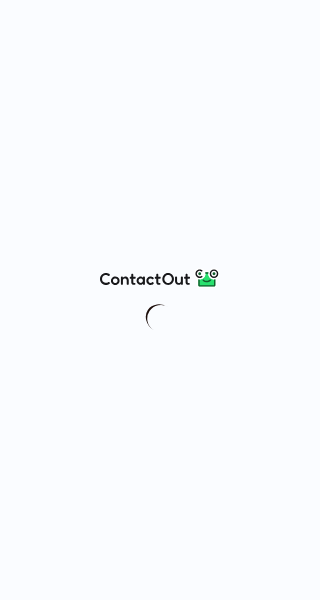 scroll, scrollTop: 0, scrollLeft: 0, axis: both 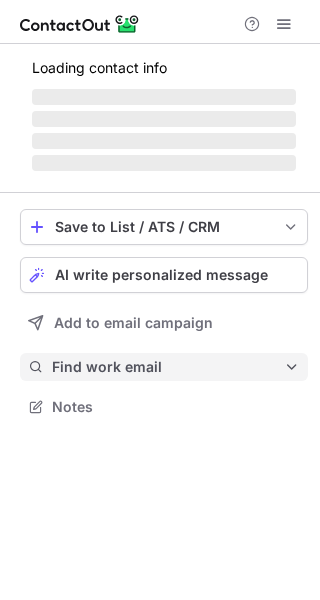click on "Find work email" at bounding box center [168, 367] 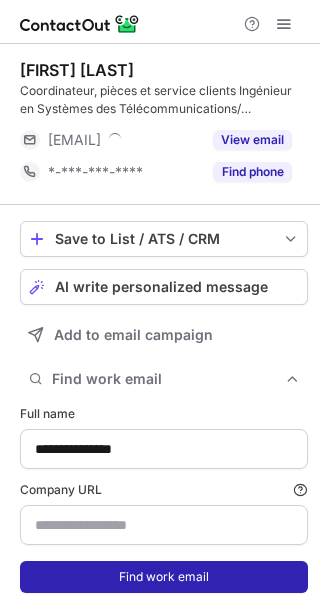 scroll, scrollTop: 10, scrollLeft: 10, axis: both 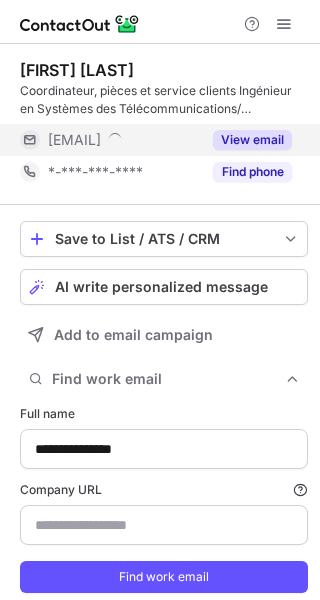 click on "***@mobilis.dz" at bounding box center (110, 140) 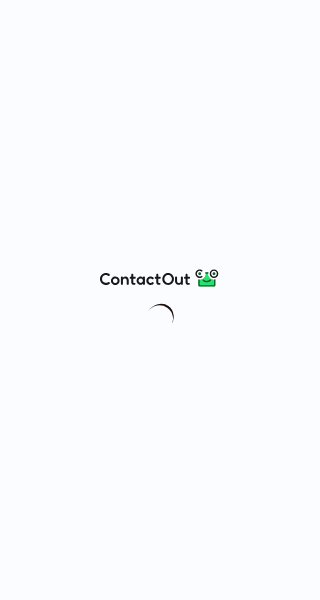 scroll, scrollTop: 0, scrollLeft: 0, axis: both 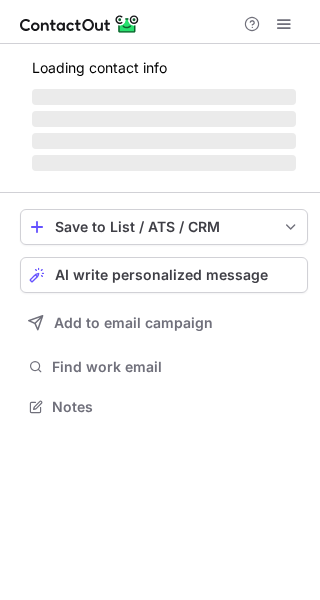 click on "Find work email" at bounding box center [176, 367] 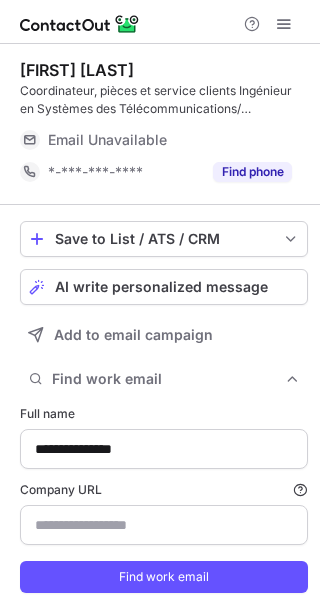 scroll, scrollTop: 10, scrollLeft: 10, axis: both 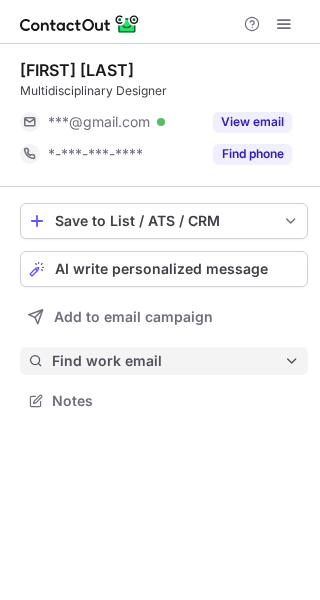 click on "Find work email" at bounding box center [168, 361] 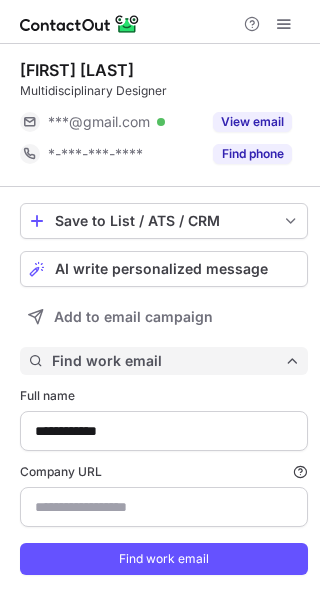 scroll, scrollTop: 10, scrollLeft: 10, axis: both 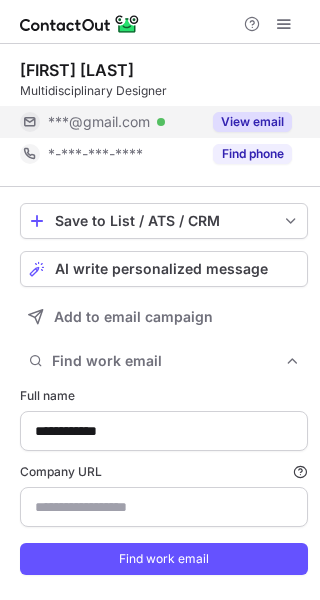 click on "View email" at bounding box center (246, 122) 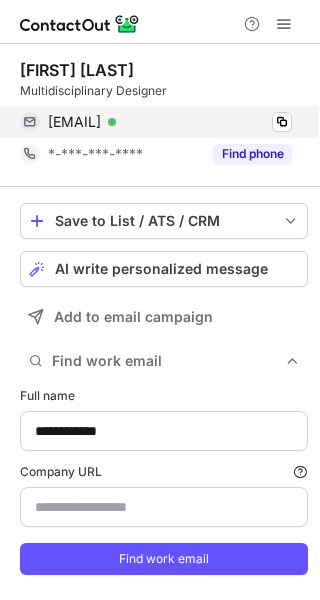 click on "abbyybingham@gmail.com Verified Copy" at bounding box center (156, 122) 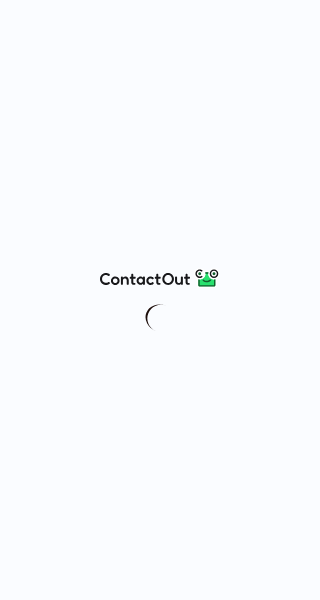 scroll, scrollTop: 0, scrollLeft: 0, axis: both 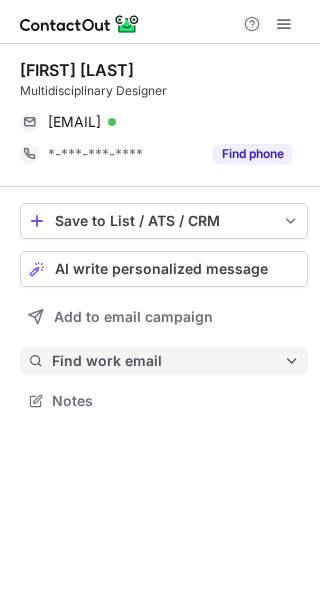 click on "Find work email" at bounding box center [168, 361] 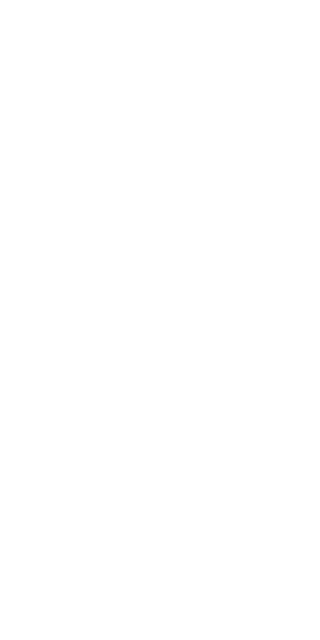 scroll, scrollTop: 0, scrollLeft: 0, axis: both 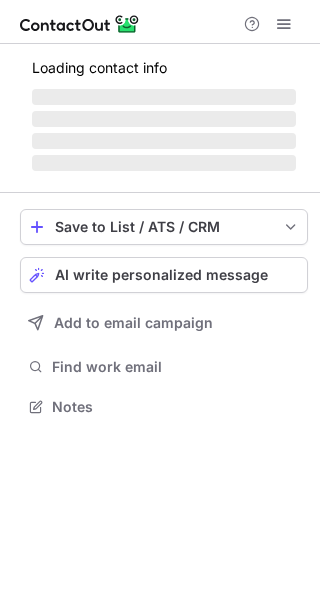 click on "Find work email" at bounding box center [176, 367] 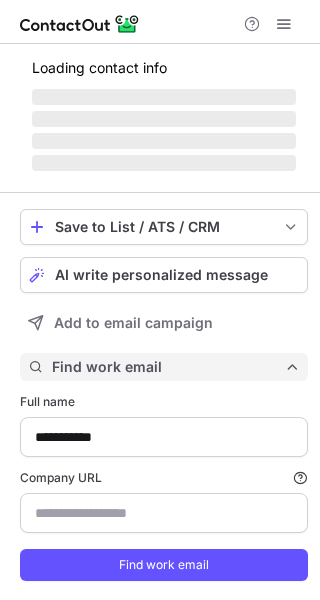 click on "Find work email" at bounding box center (168, 367) 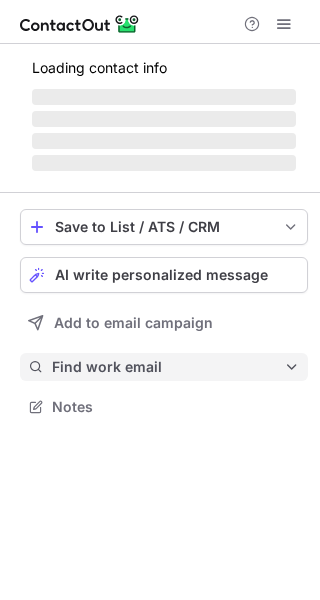 click on "Find work email" at bounding box center [168, 367] 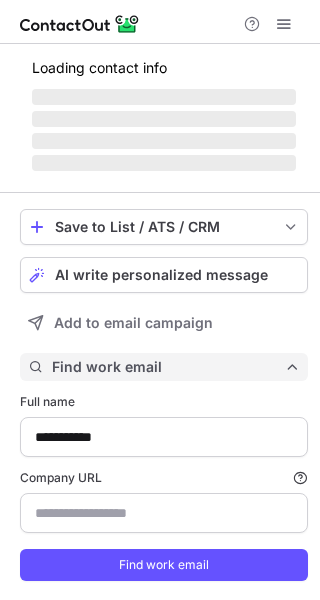 scroll, scrollTop: 10, scrollLeft: 10, axis: both 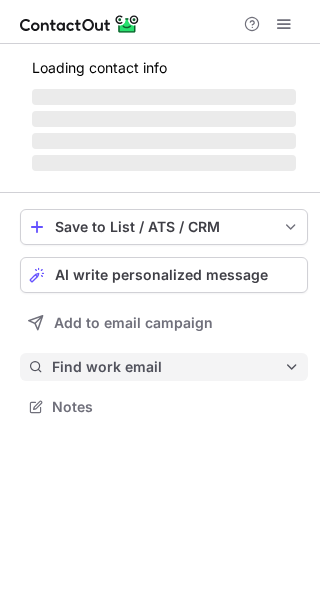 click on "Find work email" at bounding box center (168, 367) 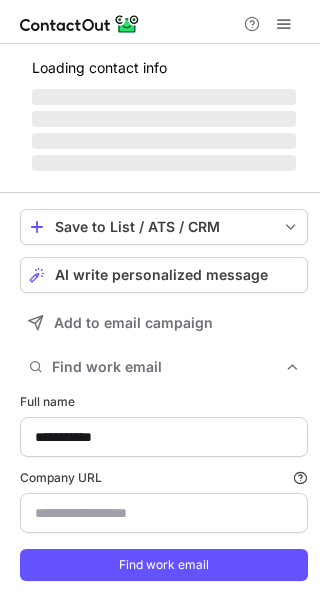 scroll, scrollTop: 10, scrollLeft: 10, axis: both 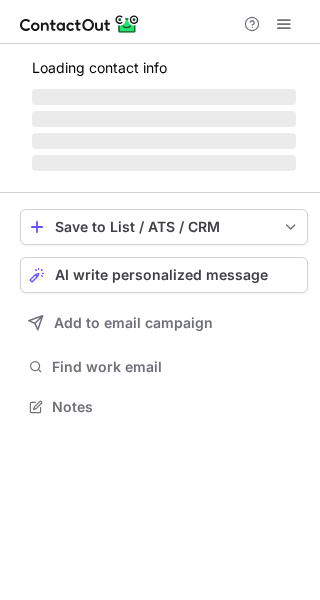 click on "Find work email" at bounding box center [176, 367] 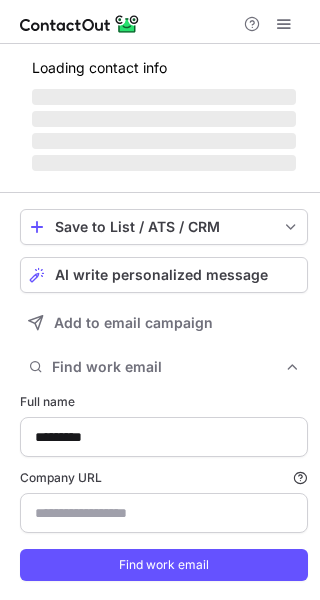 scroll, scrollTop: 10, scrollLeft: 10, axis: both 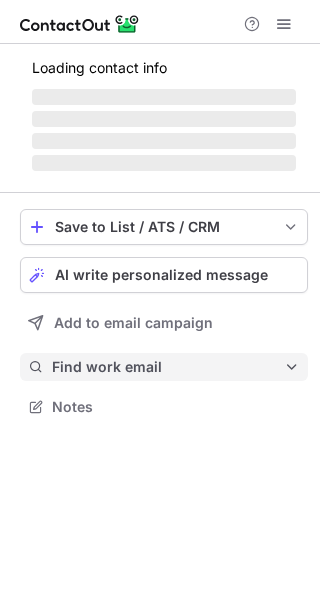 click on "Find work email" at bounding box center (168, 367) 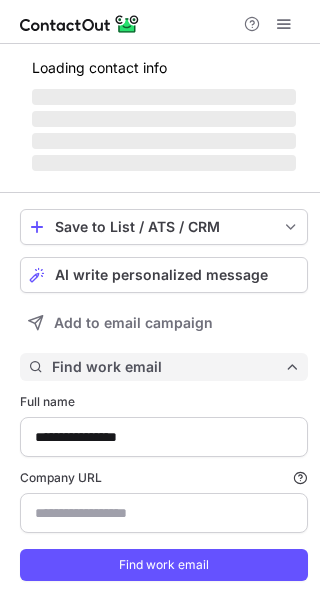 scroll, scrollTop: 10, scrollLeft: 10, axis: both 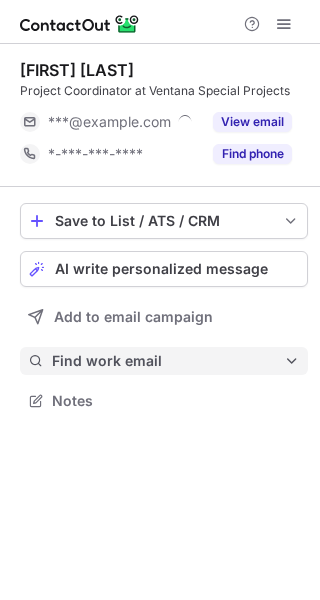 click on "Find work email" at bounding box center (168, 361) 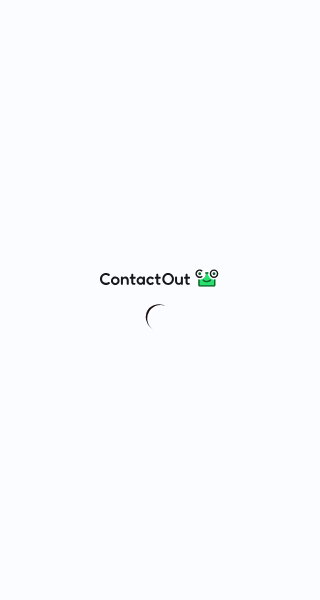 scroll, scrollTop: 0, scrollLeft: 0, axis: both 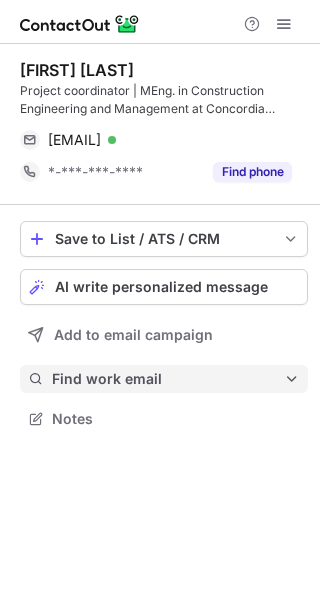 click on "Find work email" at bounding box center (168, 379) 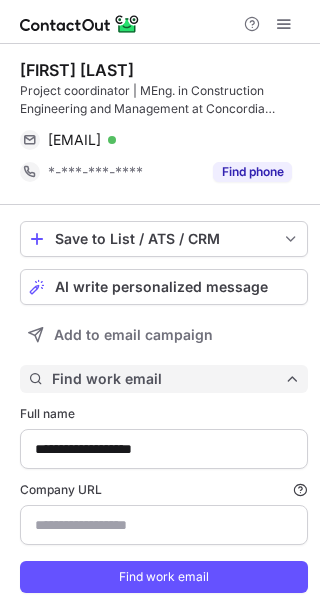 scroll, scrollTop: 10, scrollLeft: 10, axis: both 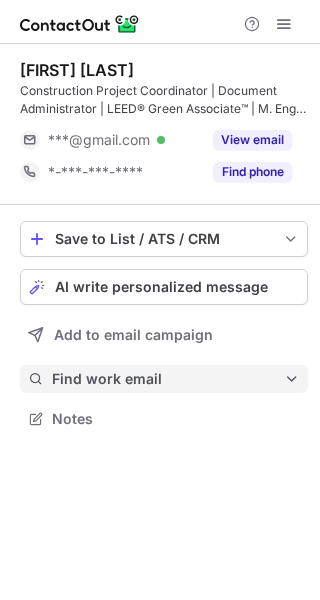 click on "Find work email" at bounding box center [168, 379] 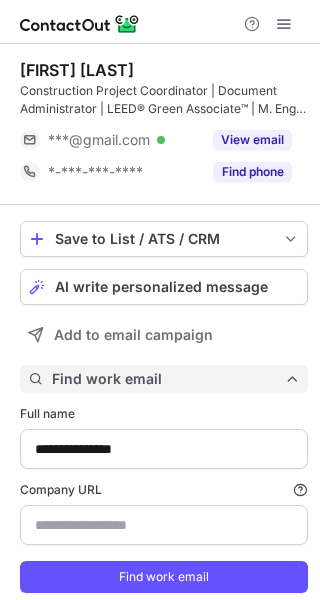 scroll, scrollTop: 10, scrollLeft: 10, axis: both 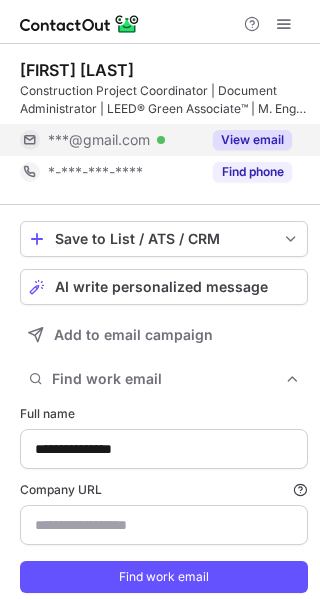 click on "View email" at bounding box center (252, 140) 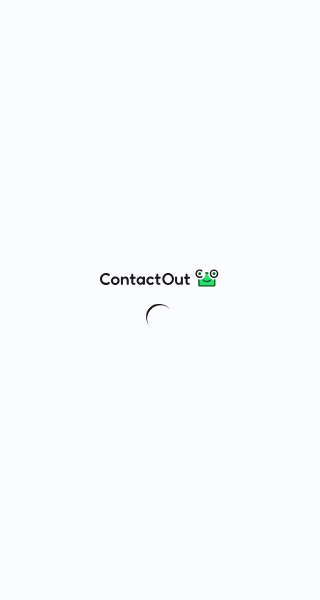 scroll, scrollTop: 0, scrollLeft: 0, axis: both 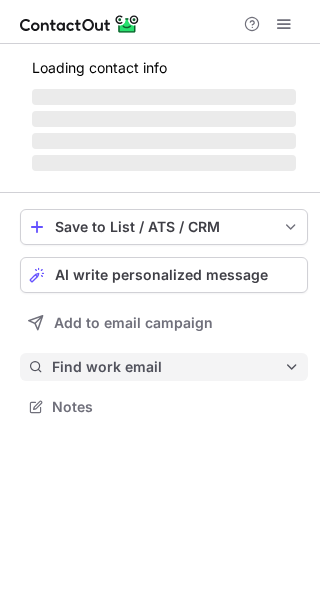 click on "Find work email" at bounding box center (168, 367) 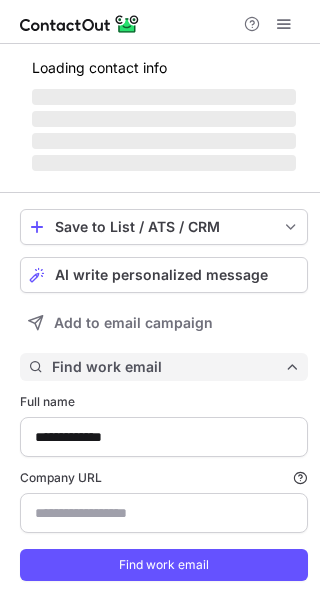 scroll, scrollTop: 10, scrollLeft: 10, axis: both 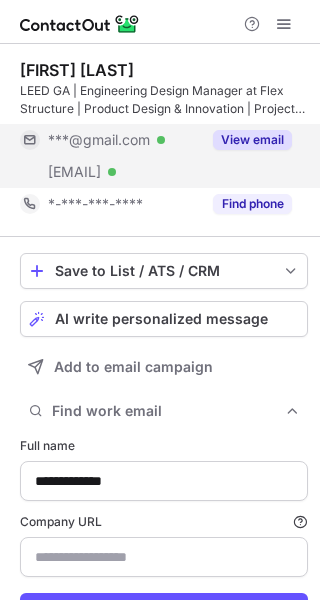 click on "***@gmail.com Verified" at bounding box center [110, 140] 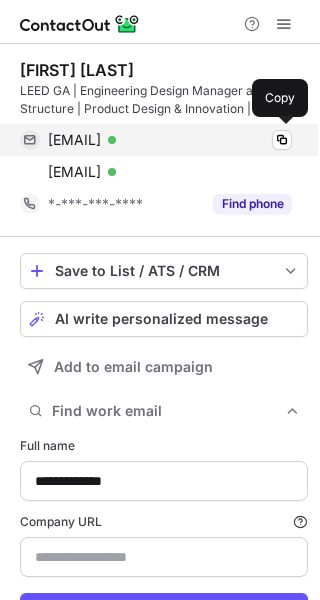 click on "varad720@gmail.com Verified" at bounding box center [170, 140] 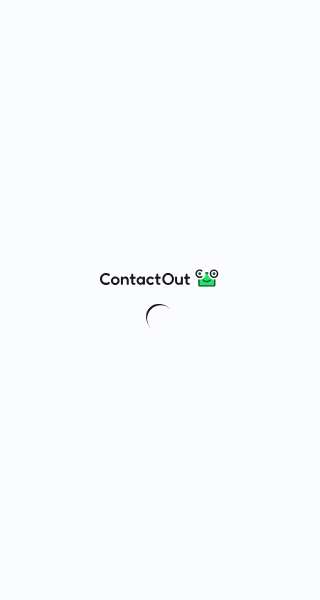 scroll, scrollTop: 0, scrollLeft: 0, axis: both 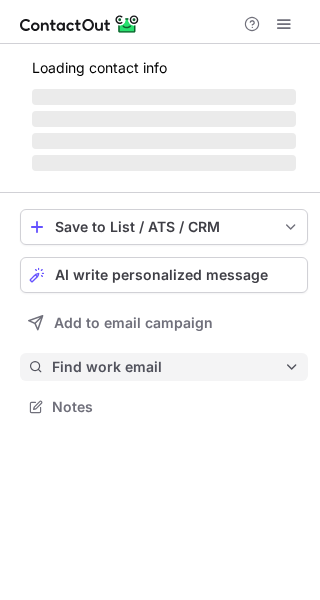 click on "Find work email" at bounding box center [168, 367] 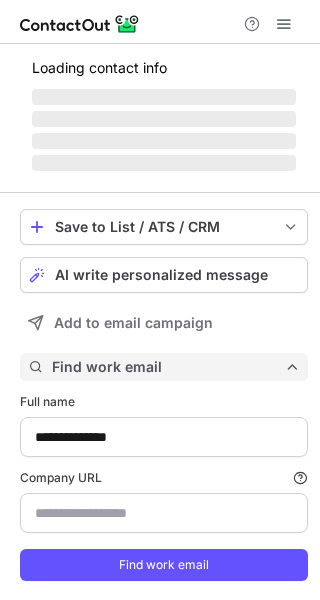 scroll, scrollTop: 10, scrollLeft: 10, axis: both 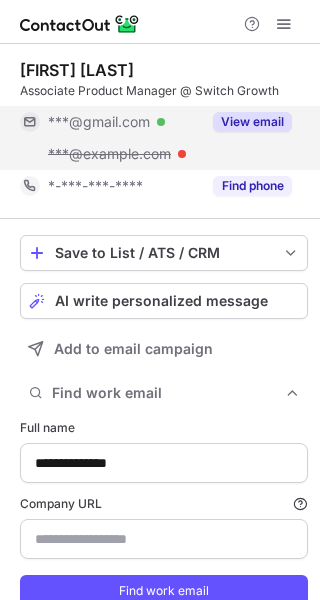 click on "***@addepar.com" at bounding box center (124, 154) 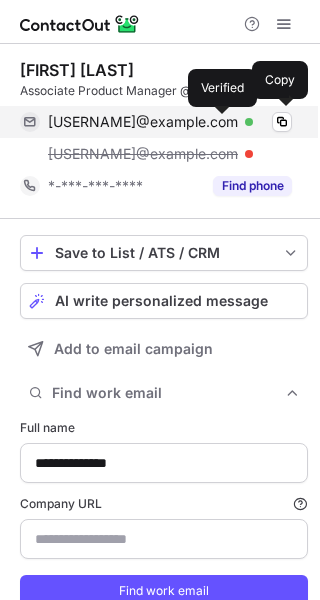 click at bounding box center (249, 122) 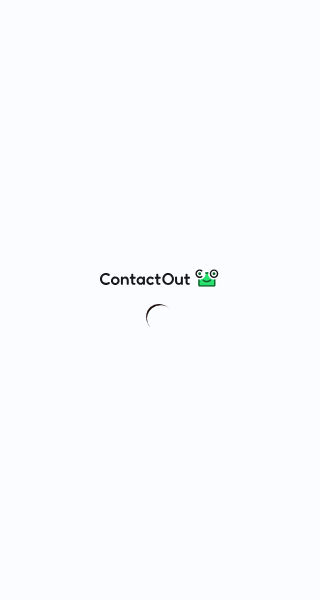 scroll, scrollTop: 0, scrollLeft: 0, axis: both 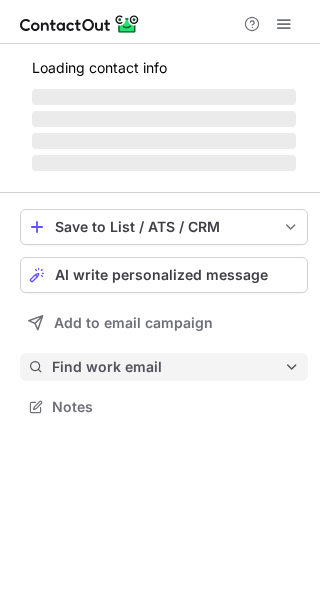 click on "Find work email" at bounding box center (168, 367) 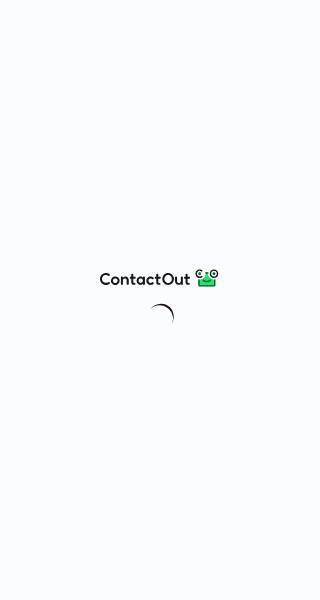 scroll, scrollTop: 0, scrollLeft: 0, axis: both 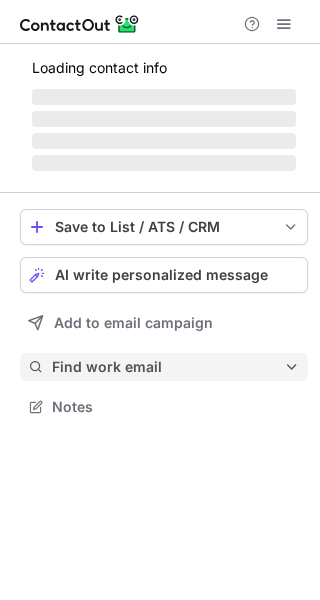 click on "Find work email" at bounding box center (168, 367) 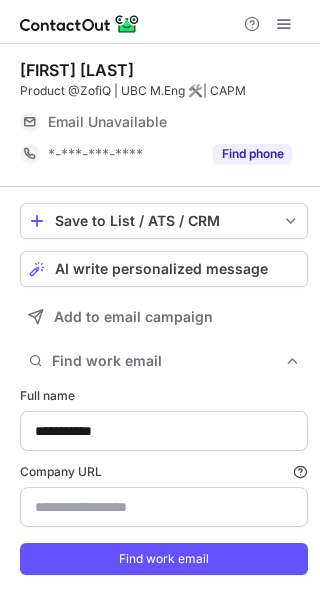 scroll, scrollTop: 599, scrollLeft: 306, axis: both 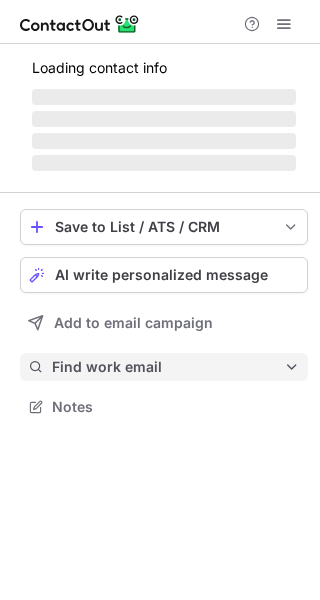 click on "Find work email" at bounding box center [164, 367] 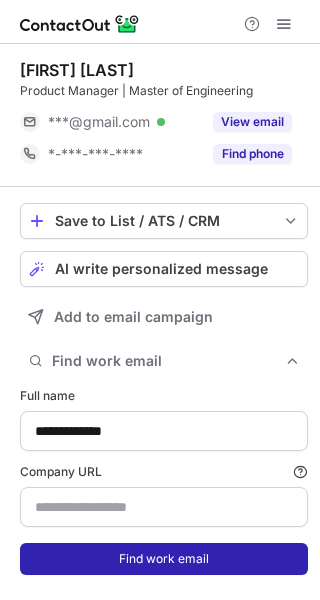 scroll, scrollTop: 599, scrollLeft: 306, axis: both 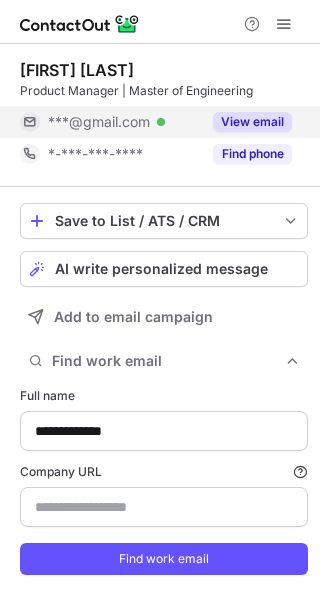 click on "View email" at bounding box center (246, 122) 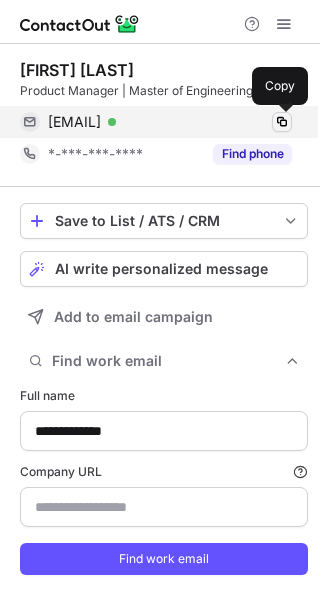 click at bounding box center [282, 122] 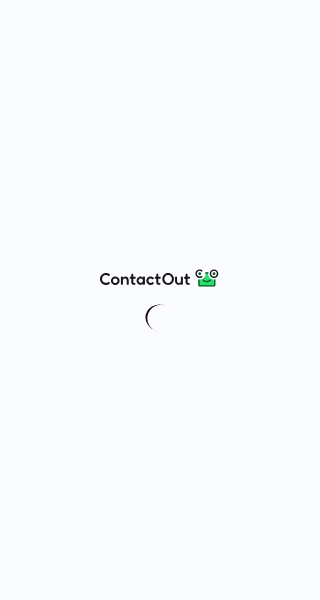 scroll, scrollTop: 0, scrollLeft: 0, axis: both 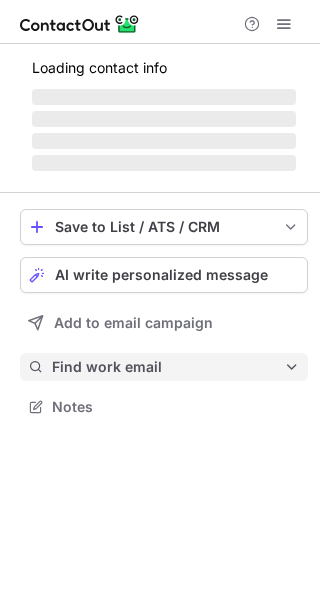 click on "Find work email" at bounding box center [168, 367] 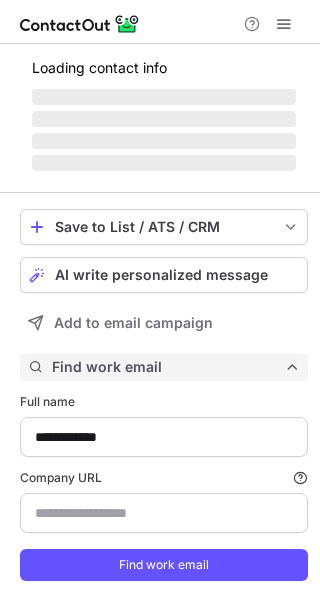 scroll, scrollTop: 10, scrollLeft: 10, axis: both 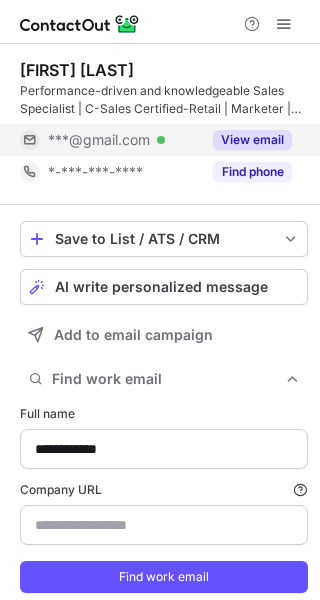click on "***@gmail.com Verified" at bounding box center [124, 140] 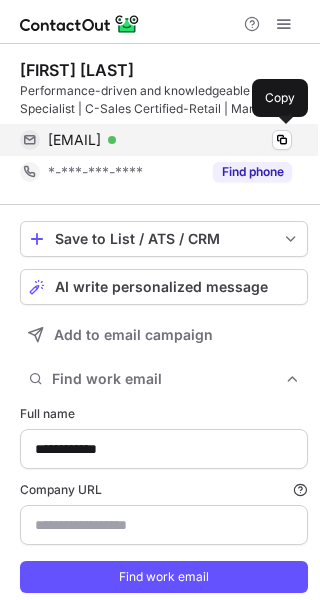click on "bharaty14@gmail.com Verified" at bounding box center (170, 140) 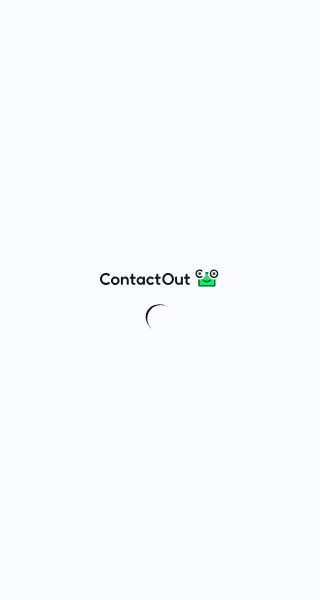 scroll, scrollTop: 0, scrollLeft: 0, axis: both 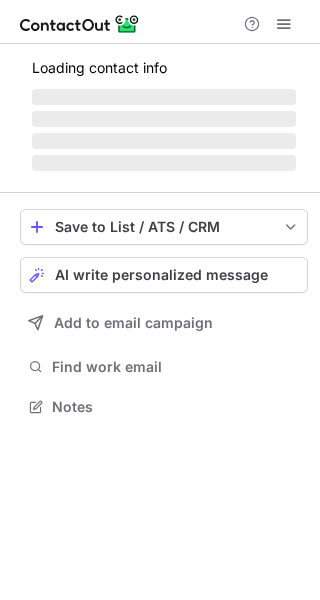click on "Find work email" at bounding box center (176, 367) 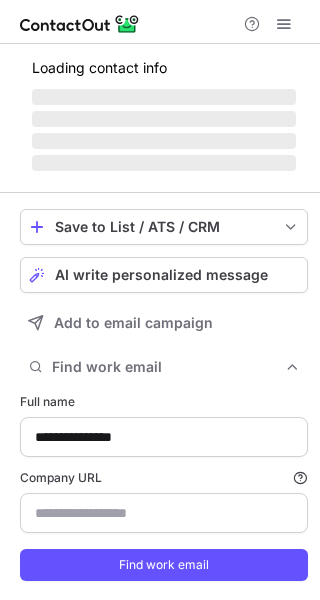 scroll, scrollTop: 10, scrollLeft: 10, axis: both 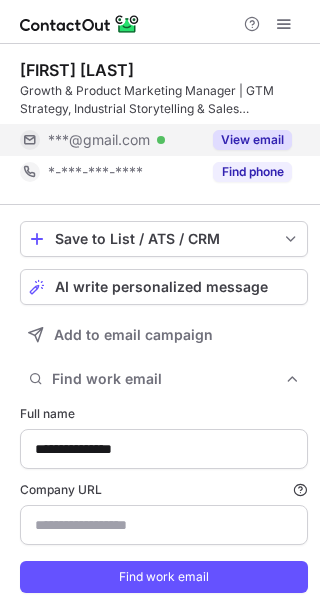 click on "View email" at bounding box center [252, 140] 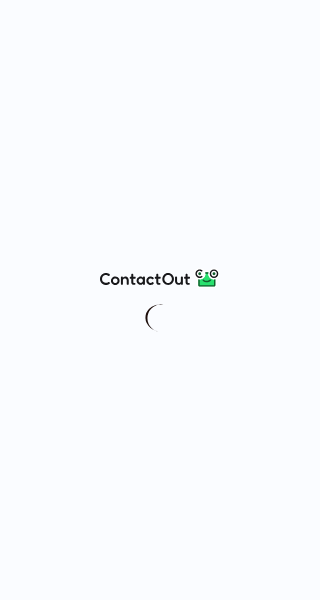 scroll, scrollTop: 0, scrollLeft: 0, axis: both 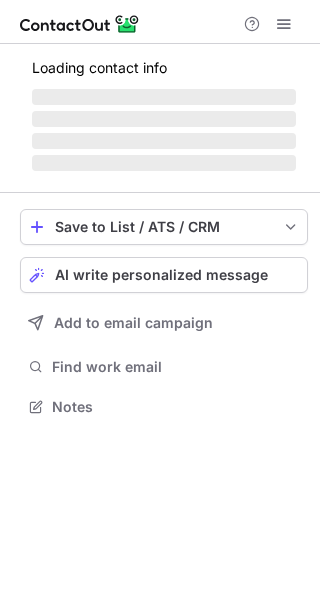 click on "Find work email" at bounding box center (176, 367) 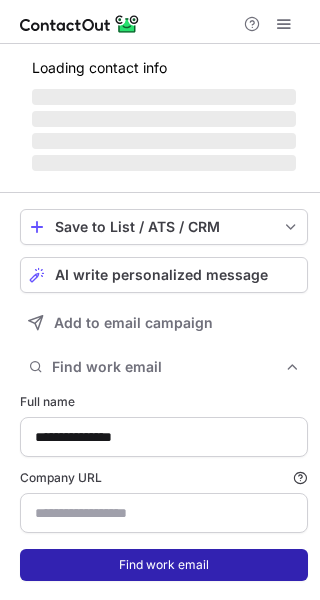 scroll, scrollTop: 10, scrollLeft: 10, axis: both 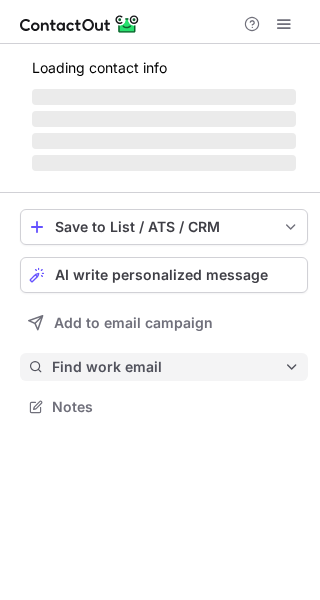 click on "Find work email" at bounding box center (168, 367) 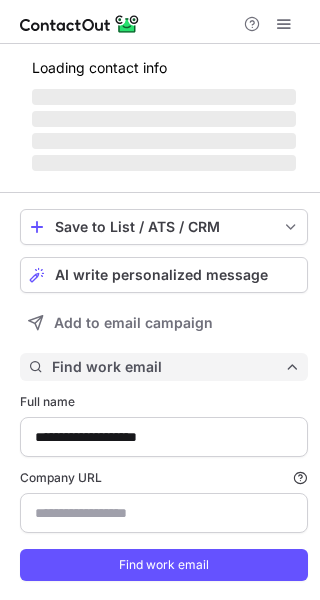 scroll, scrollTop: 10, scrollLeft: 10, axis: both 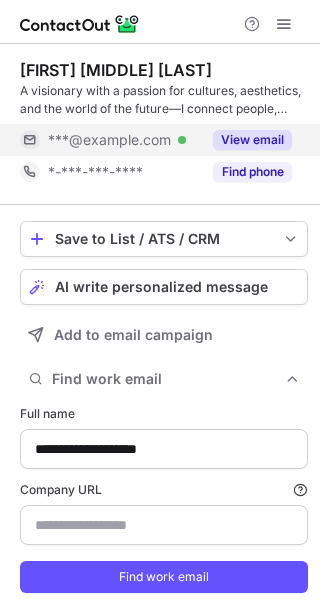 click on "View email" at bounding box center [252, 140] 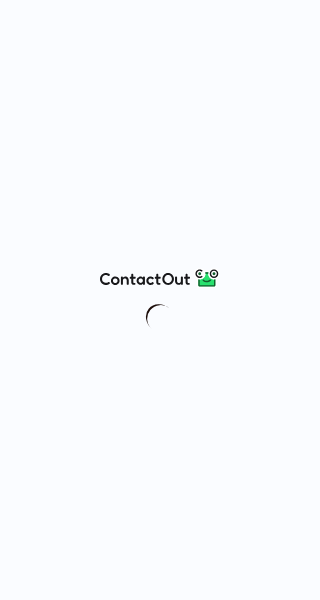 scroll, scrollTop: 0, scrollLeft: 0, axis: both 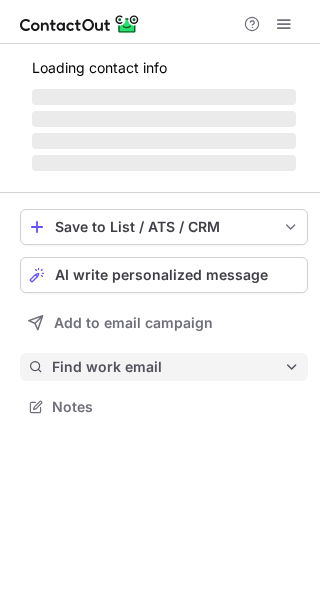 click on "Find work email" at bounding box center (168, 367) 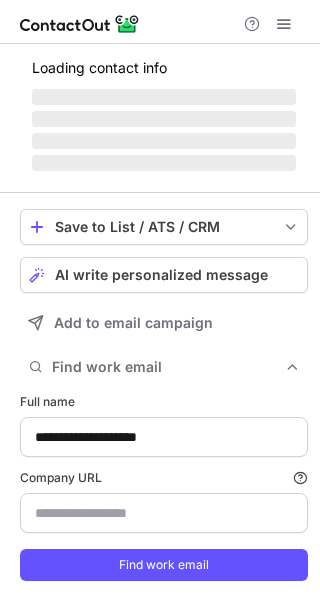 scroll, scrollTop: 10, scrollLeft: 10, axis: both 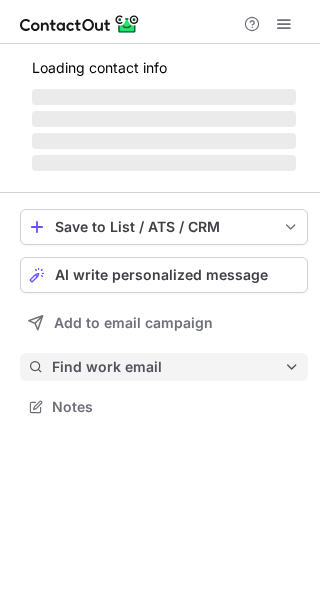 click on "Find work email" at bounding box center (168, 367) 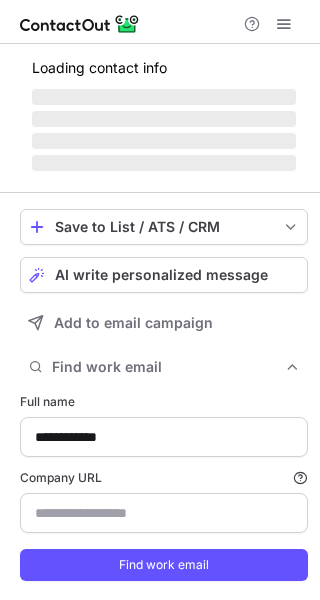 scroll, scrollTop: 10, scrollLeft: 10, axis: both 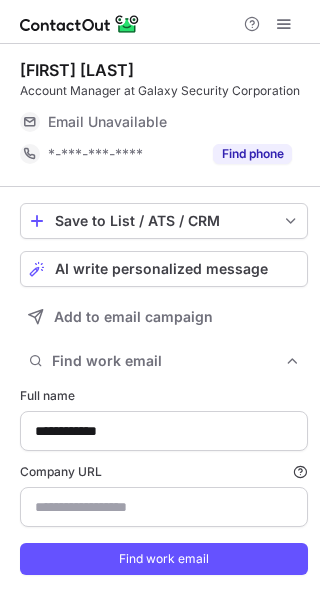 click at bounding box center [160, 22] 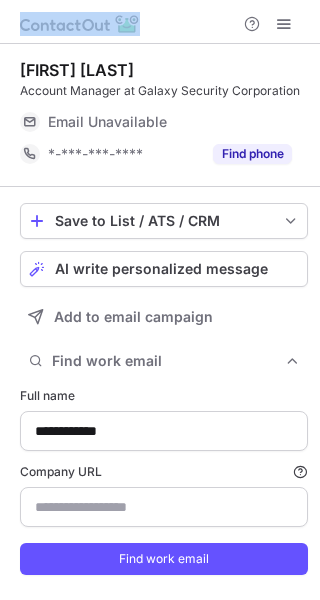 click at bounding box center (160, 22) 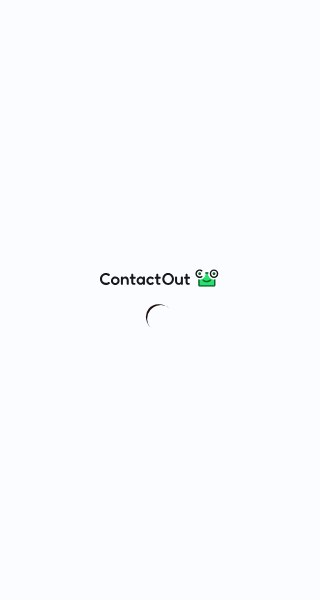 scroll, scrollTop: 0, scrollLeft: 0, axis: both 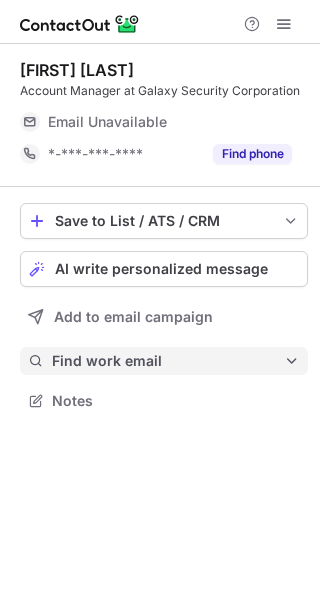 click on "Find work email" at bounding box center [168, 361] 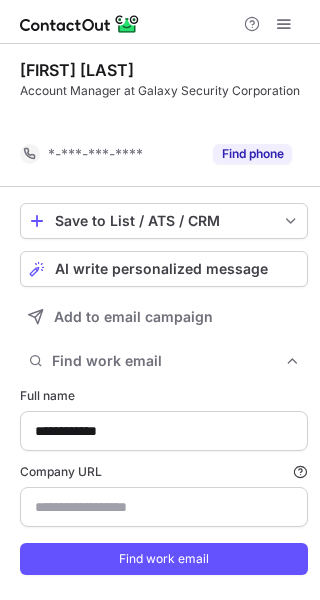 scroll, scrollTop: 585, scrollLeft: 306, axis: both 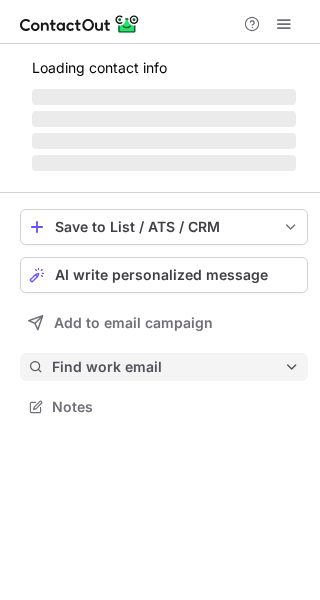 click on "Find work email" at bounding box center [168, 367] 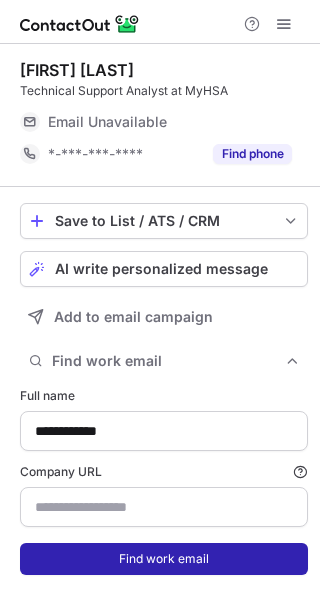scroll, scrollTop: 599, scrollLeft: 306, axis: both 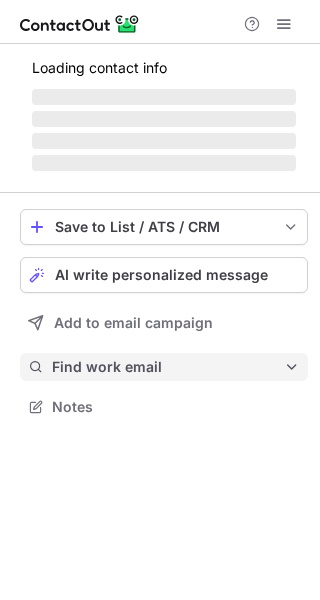 click on "Find work email" at bounding box center [168, 367] 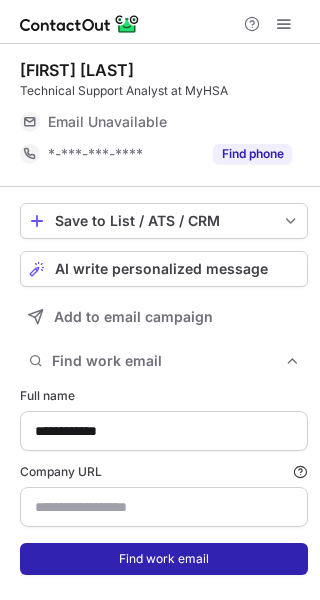 scroll, scrollTop: 599, scrollLeft: 306, axis: both 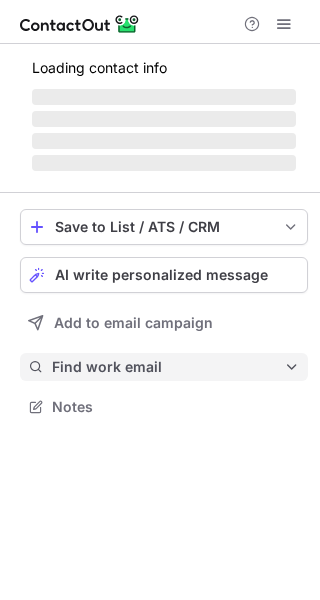 click on "Find work email" at bounding box center (168, 367) 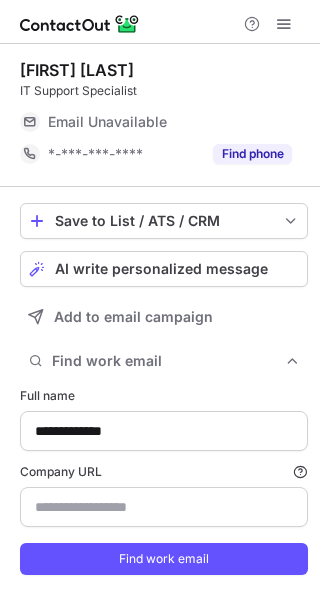 scroll, scrollTop: 599, scrollLeft: 306, axis: both 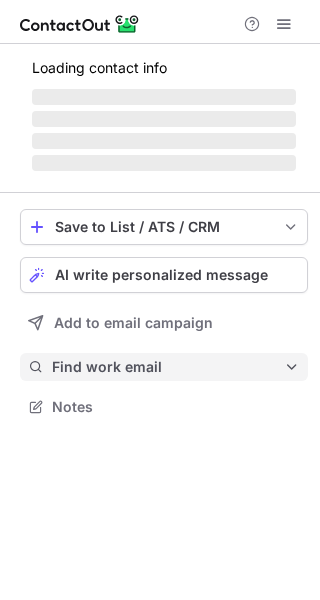 click on "Find work email" at bounding box center (168, 367) 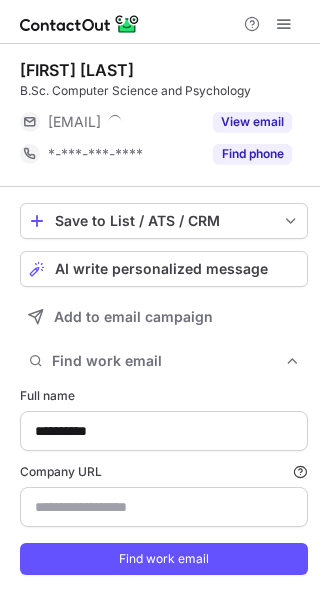 scroll, scrollTop: 599, scrollLeft: 306, axis: both 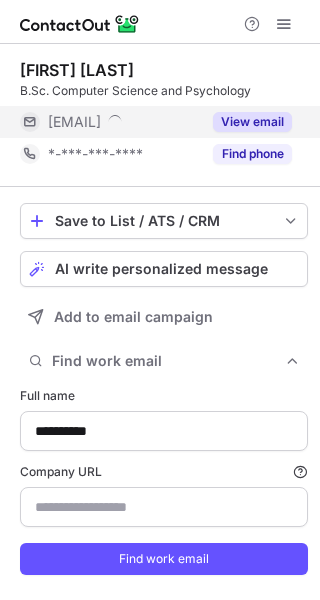 click on "View email" at bounding box center [252, 122] 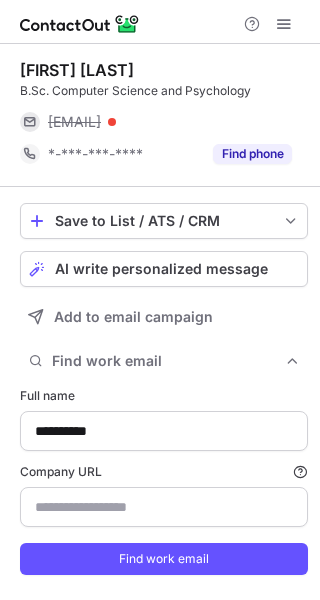 click on "asmith@thinkcommunications.ca" at bounding box center (74, 122) 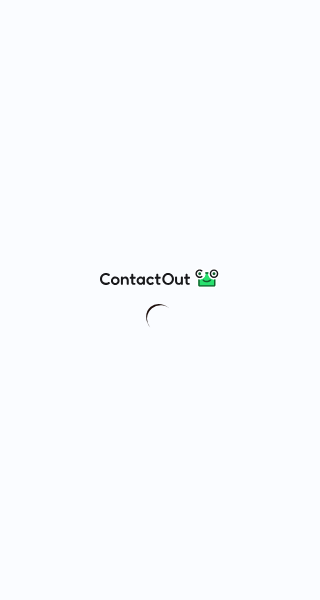 scroll, scrollTop: 0, scrollLeft: 0, axis: both 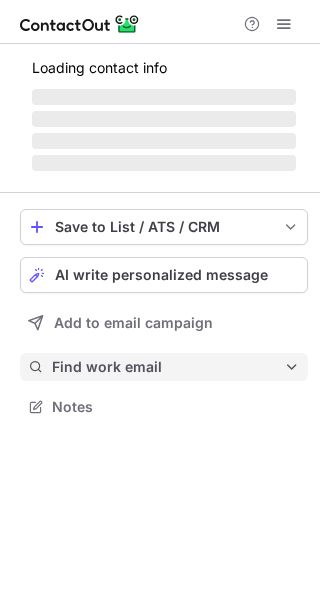 click on "Find work email" at bounding box center (168, 367) 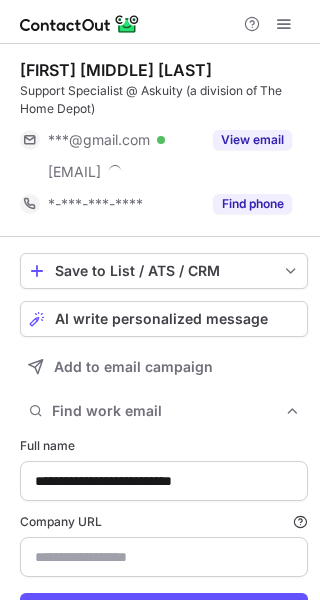 scroll, scrollTop: 10, scrollLeft: 10, axis: both 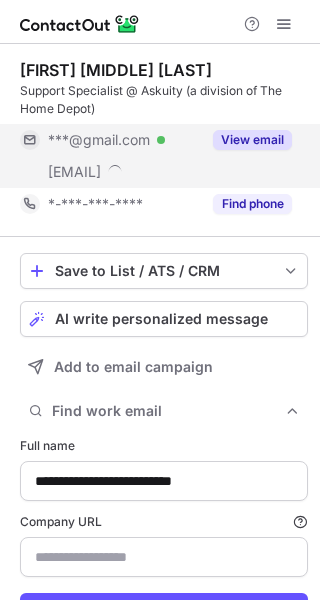 click on "View email" at bounding box center [246, 140] 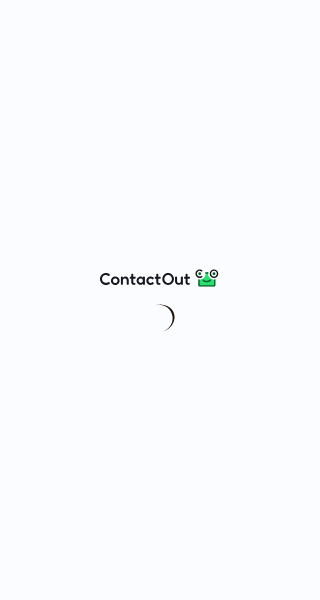 scroll, scrollTop: 0, scrollLeft: 0, axis: both 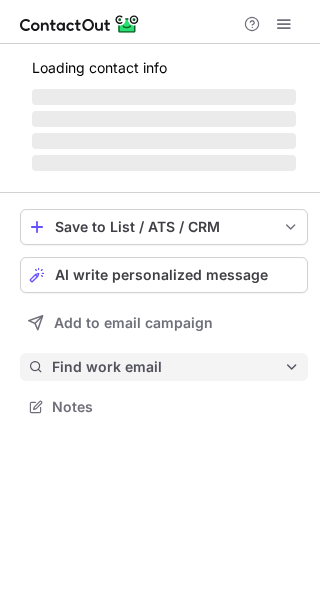 click on "Save to List / ATS / CRM List Select Lever Connect Greenhouse Connect Salesforce Connect Hubspot Connect Bullhorn Connect Zapier (100+ Applications) Connect Request a new integration AI write personalized message Add to email campaign Find work email Notes" at bounding box center (164, 315) 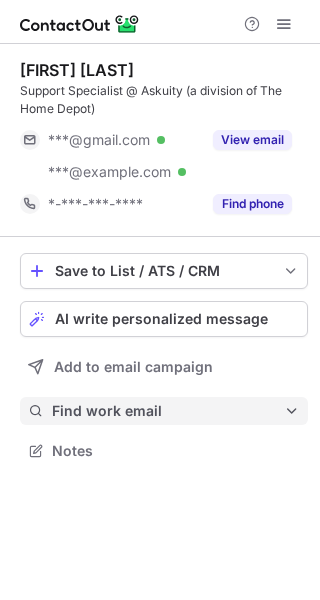 scroll, scrollTop: 10, scrollLeft: 10, axis: both 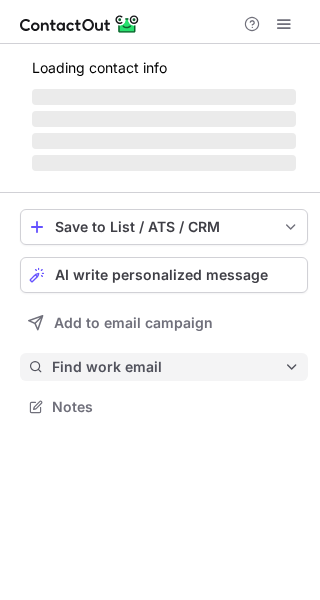 click on "Find work email" at bounding box center [168, 367] 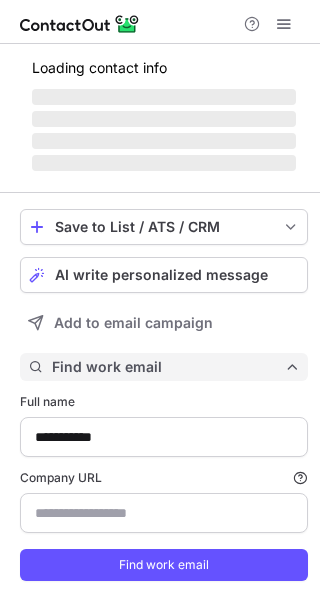 scroll, scrollTop: 10, scrollLeft: 10, axis: both 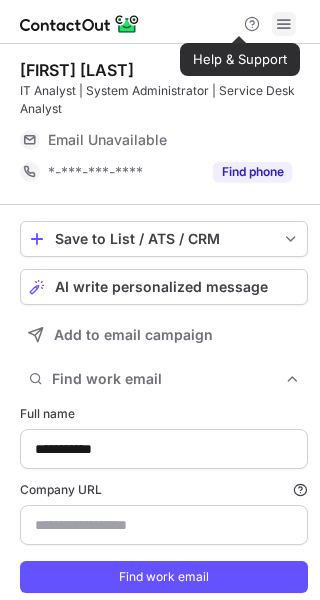 click at bounding box center [284, 24] 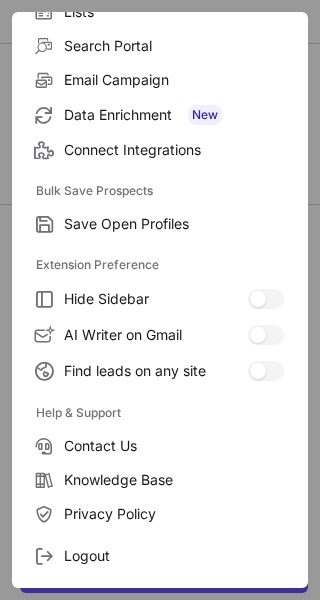 scroll, scrollTop: 233, scrollLeft: 0, axis: vertical 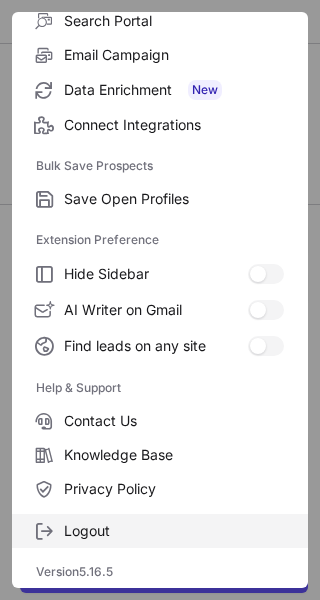 click on "Logout" at bounding box center (174, 199) 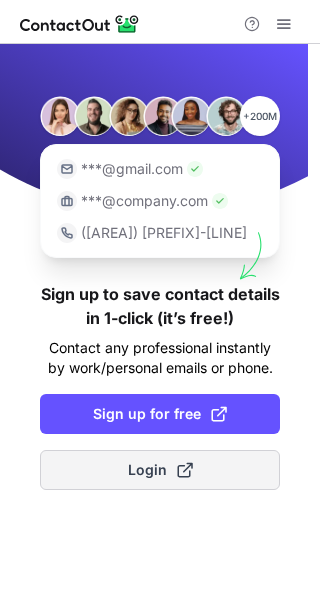 click on "Login" at bounding box center (160, 470) 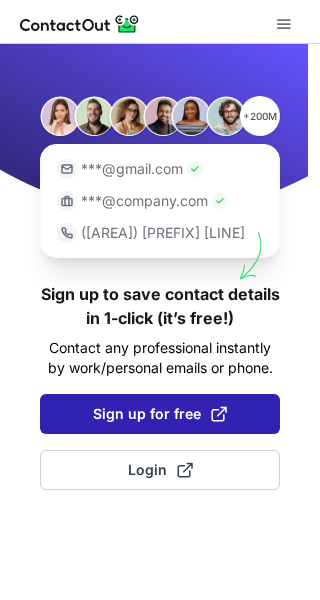 scroll, scrollTop: 0, scrollLeft: 0, axis: both 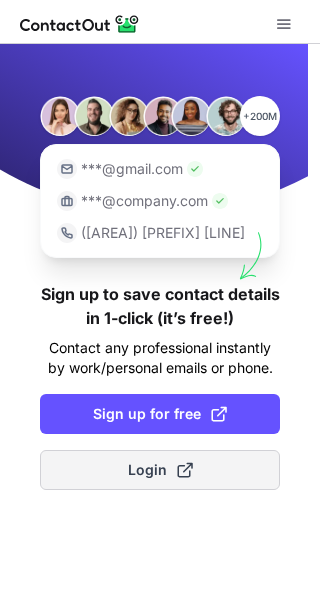 click at bounding box center [185, 470] 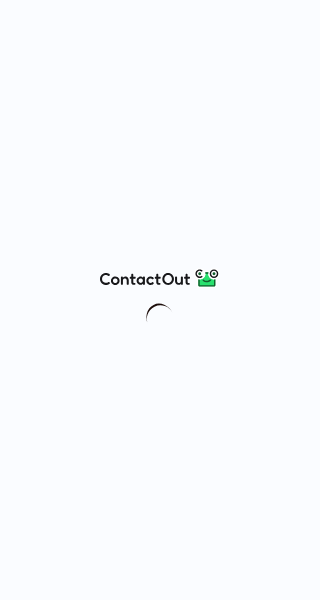 scroll, scrollTop: 0, scrollLeft: 0, axis: both 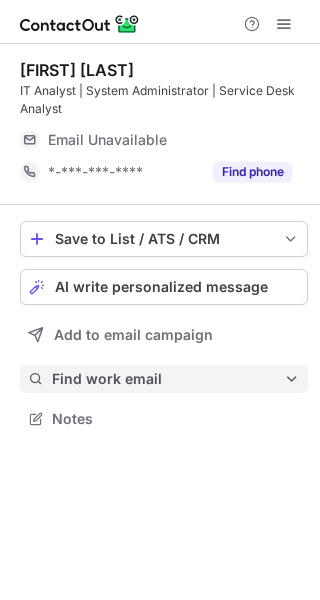 click on "Find work email" at bounding box center [164, 379] 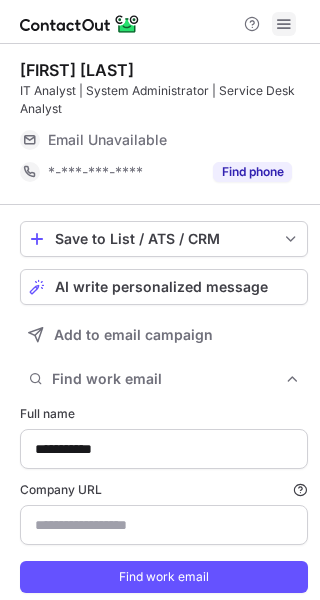 click at bounding box center [284, 24] 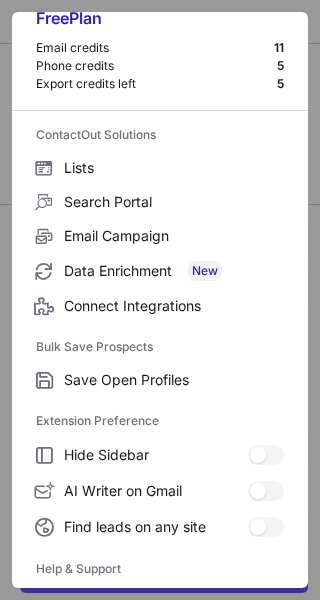 scroll, scrollTop: 42, scrollLeft: 0, axis: vertical 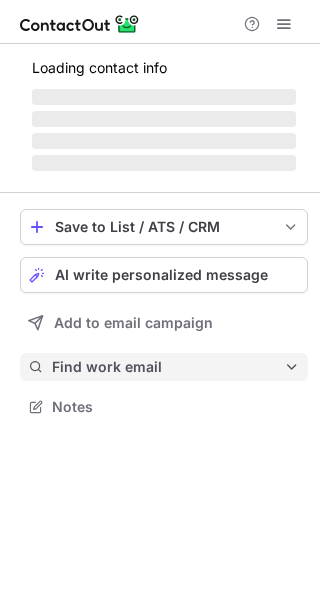 click on "Find work email" at bounding box center (168, 367) 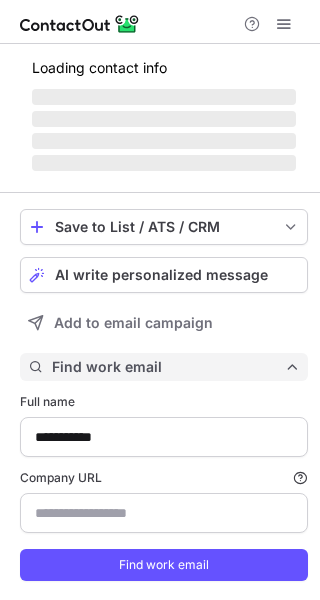 scroll, scrollTop: 10, scrollLeft: 10, axis: both 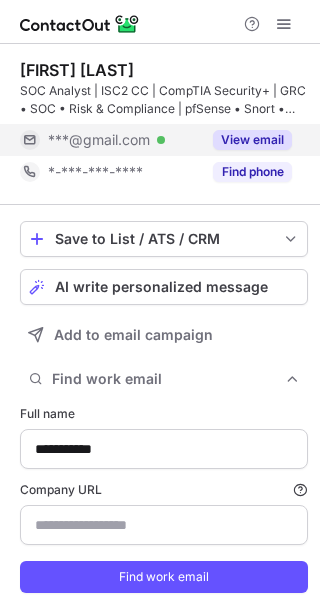click on "View email" at bounding box center [252, 140] 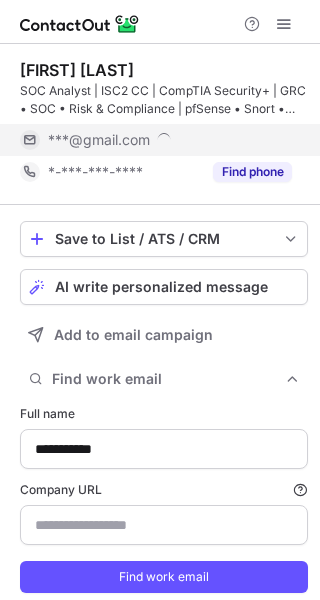 click on "***@gmail.com" at bounding box center [170, 140] 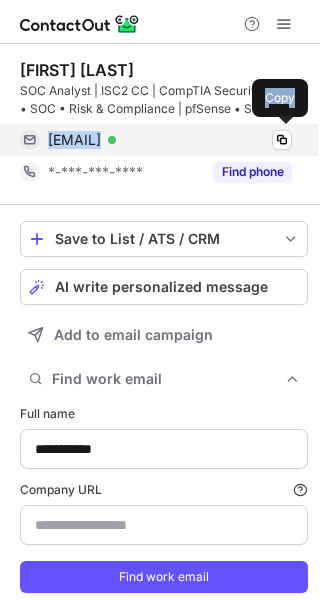 click on "krinaopentowork@gmail.com" at bounding box center [74, 140] 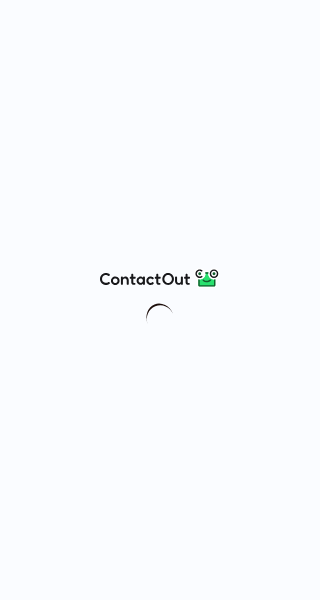 scroll, scrollTop: 0, scrollLeft: 0, axis: both 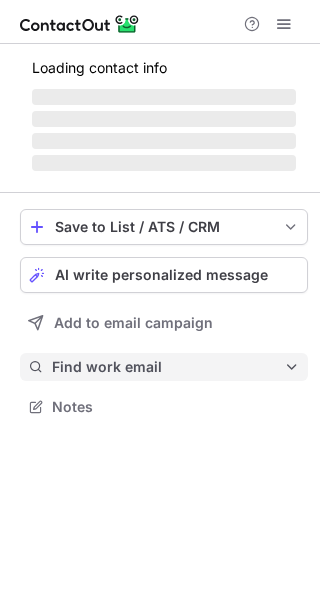 click on "Find work email" at bounding box center (168, 367) 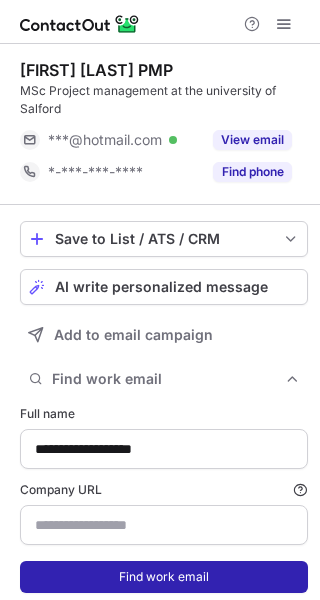 scroll, scrollTop: 10, scrollLeft: 10, axis: both 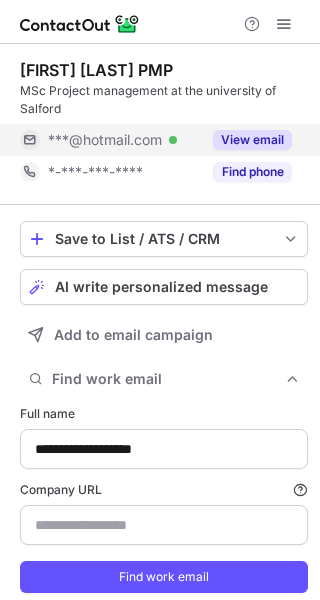 click on "View email" at bounding box center [246, 140] 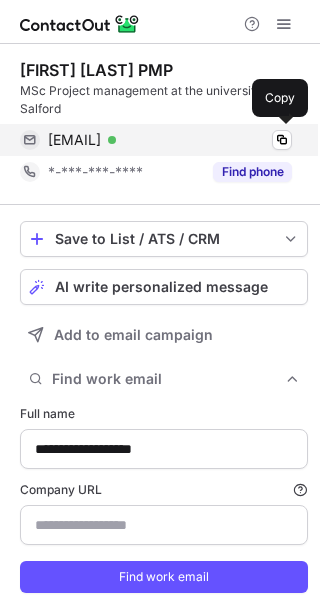 click on "osarenidahosa@hotmail.com Verified" at bounding box center [170, 140] 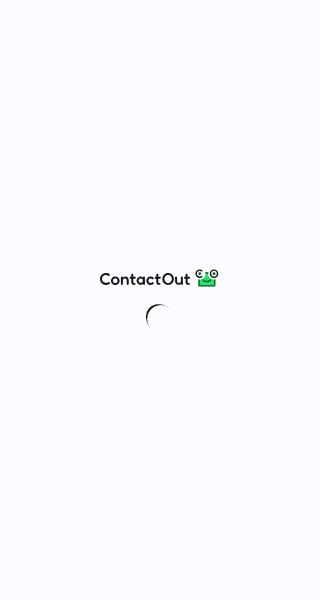 scroll, scrollTop: 0, scrollLeft: 0, axis: both 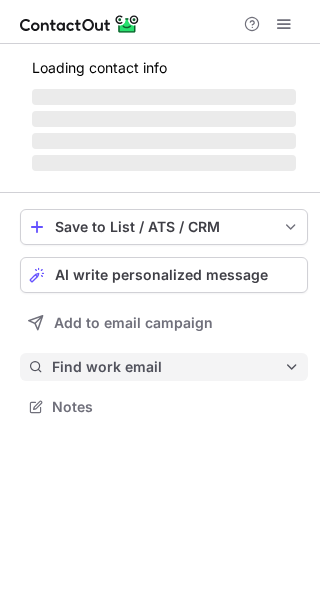 click on "Find work email" at bounding box center (168, 367) 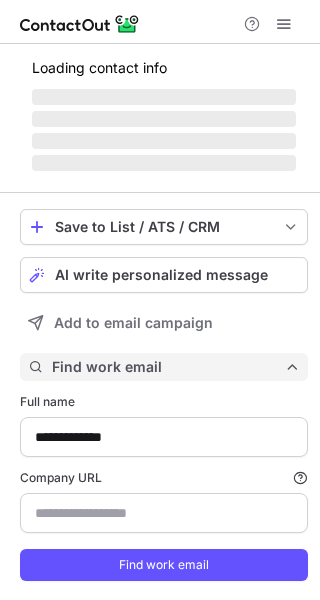 scroll, scrollTop: 10, scrollLeft: 10, axis: both 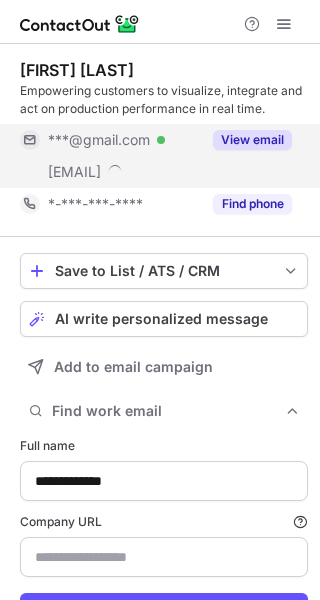 click on "***@gmail.com Verified" at bounding box center [124, 140] 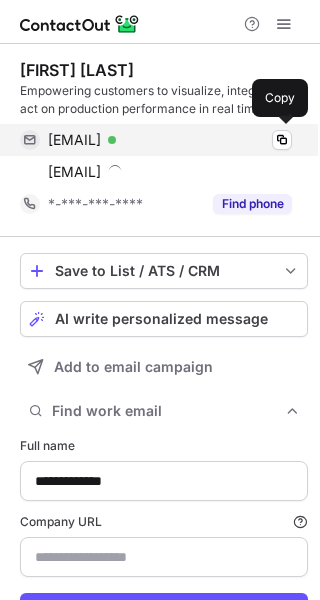 click on "[EMAIL]" at bounding box center [74, 140] 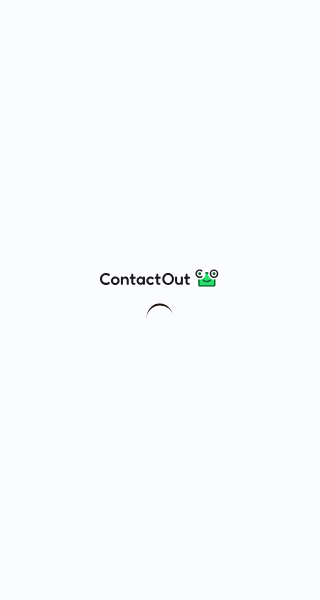 scroll, scrollTop: 0, scrollLeft: 0, axis: both 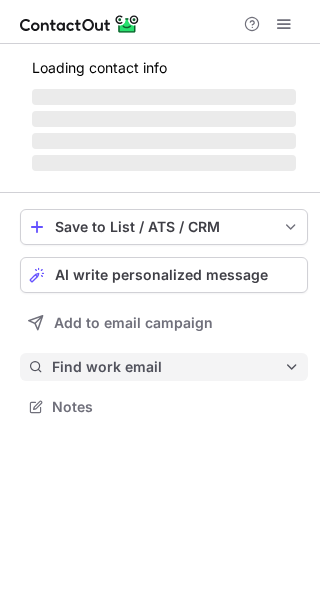 click on "Find work email" at bounding box center (164, 367) 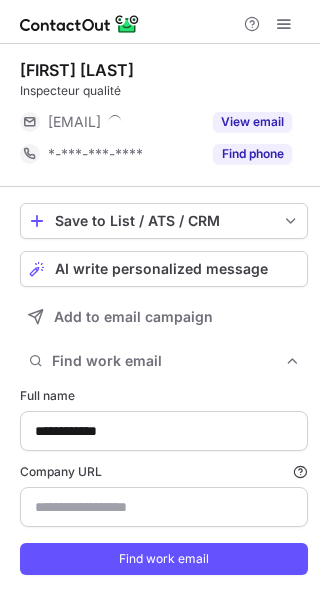 scroll, scrollTop: 599, scrollLeft: 306, axis: both 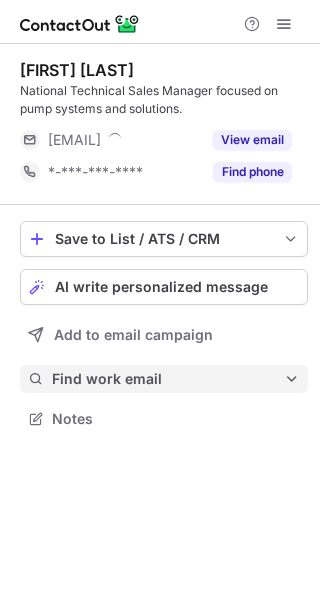 click on "Find work email" at bounding box center [168, 379] 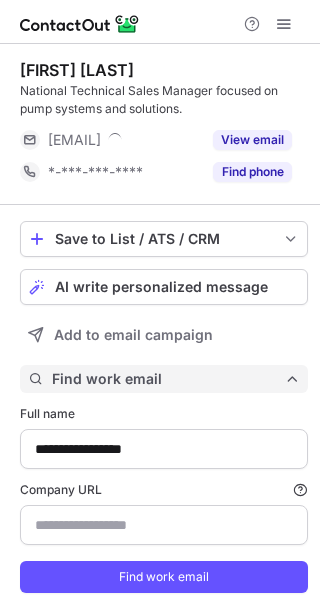 scroll, scrollTop: 10, scrollLeft: 10, axis: both 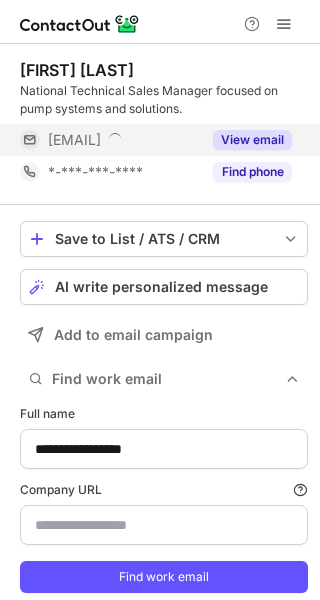 click on "View email" at bounding box center [252, 140] 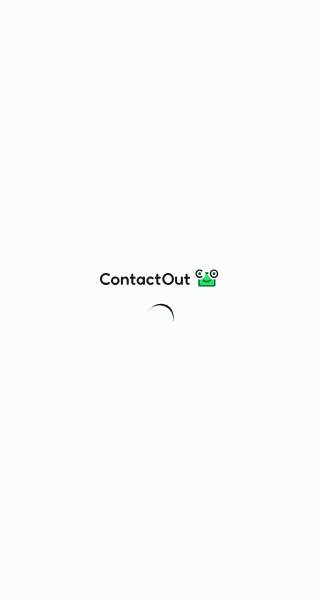 scroll, scrollTop: 0, scrollLeft: 0, axis: both 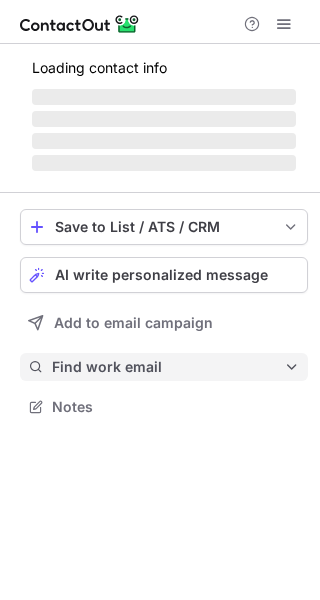 click on "Find work email" at bounding box center [168, 367] 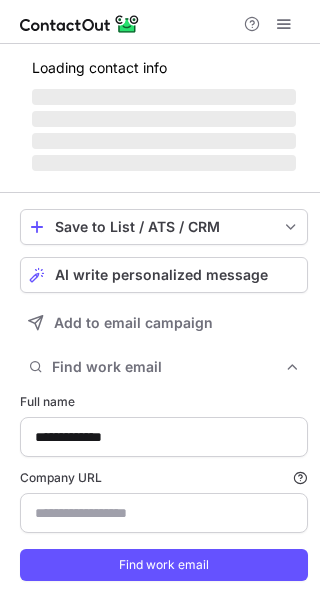 scroll, scrollTop: 10, scrollLeft: 10, axis: both 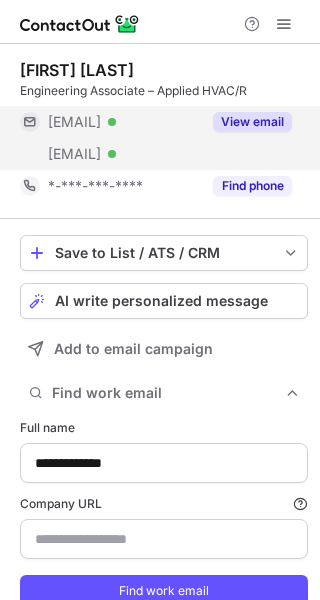 click on "View email" at bounding box center [252, 122] 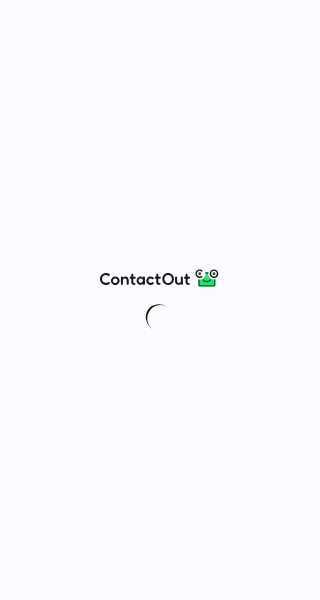 scroll, scrollTop: 0, scrollLeft: 0, axis: both 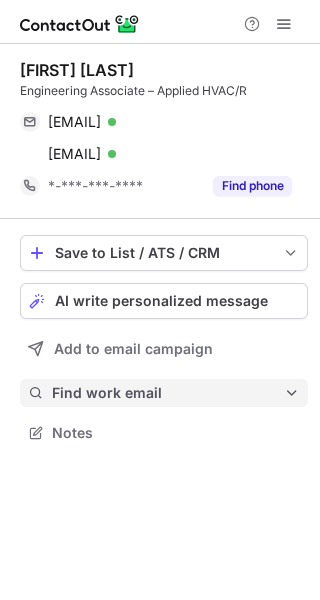 click on "Find work email" at bounding box center [164, 393] 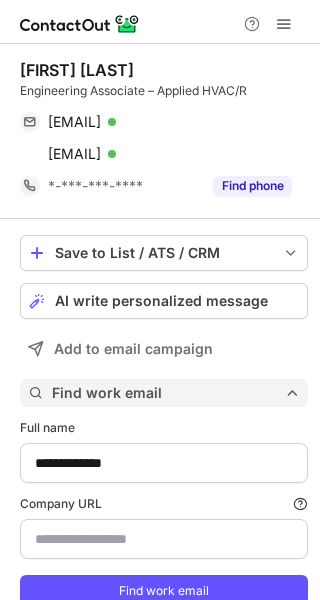 scroll, scrollTop: 10, scrollLeft: 10, axis: both 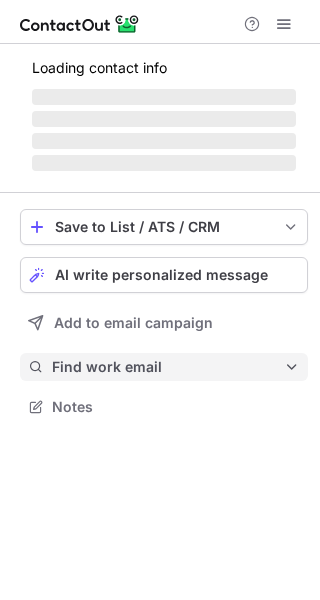 click on "Find work email" at bounding box center (164, 367) 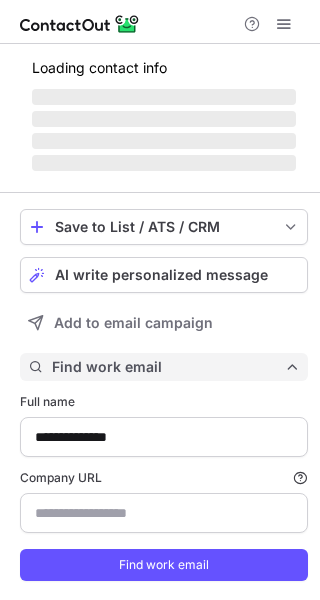 scroll, scrollTop: 10, scrollLeft: 10, axis: both 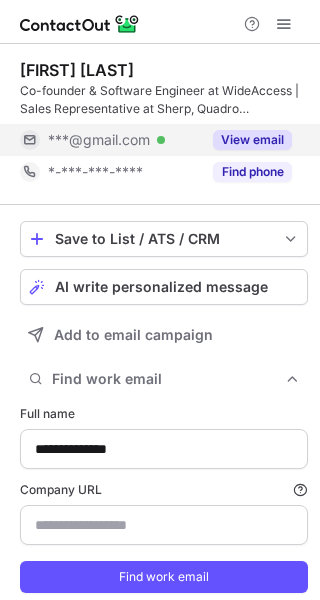 click on "View email" at bounding box center [246, 140] 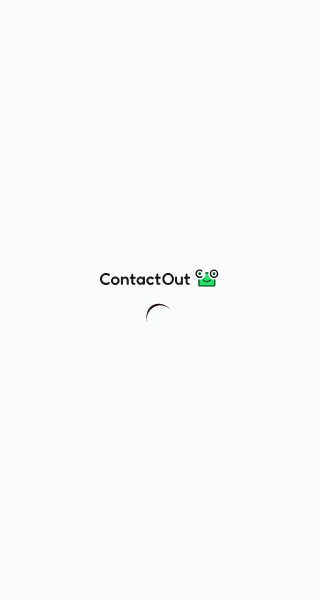 scroll, scrollTop: 0, scrollLeft: 0, axis: both 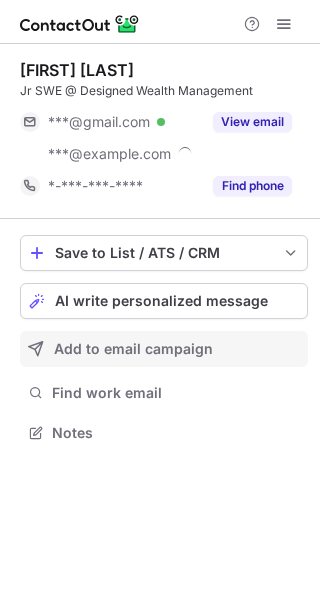 click on "Add to email campaign" at bounding box center [164, 349] 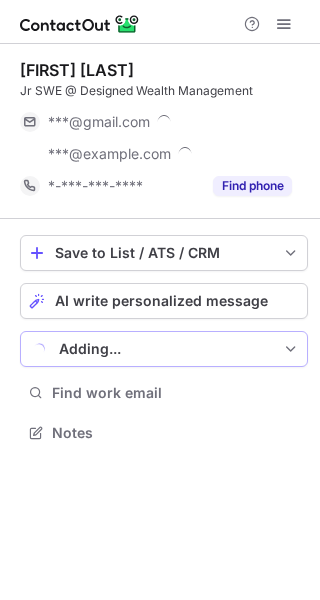 click on "Adding..." at bounding box center (164, 349) 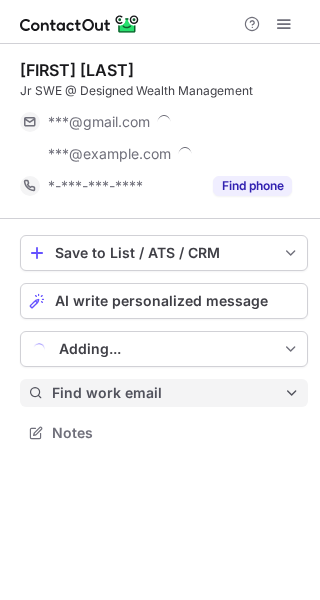 click on "Find work email" at bounding box center (164, 393) 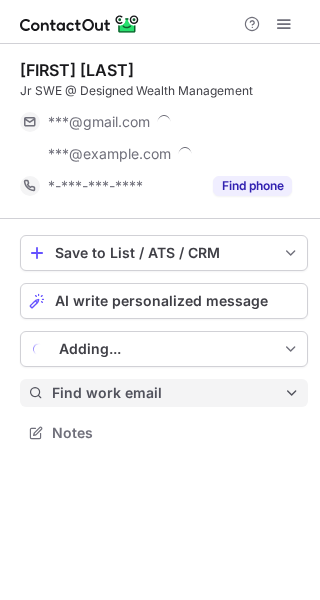 scroll, scrollTop: 10, scrollLeft: 10, axis: both 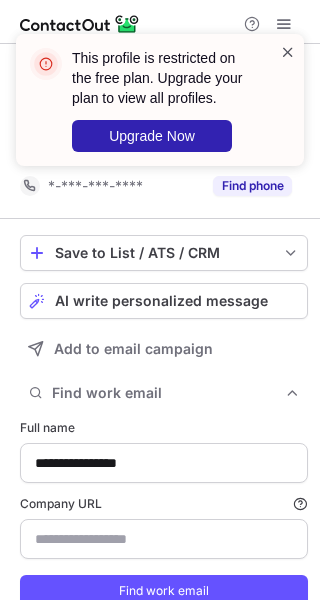 click at bounding box center [288, 52] 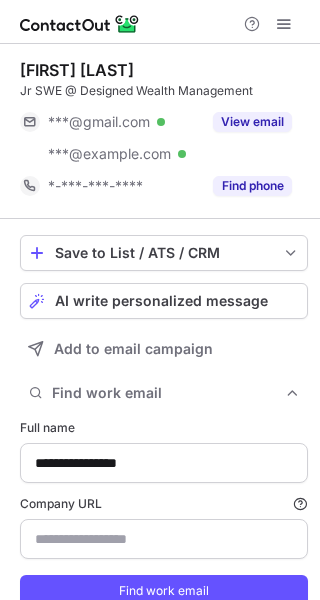 click on "**********" at bounding box center [160, 300] 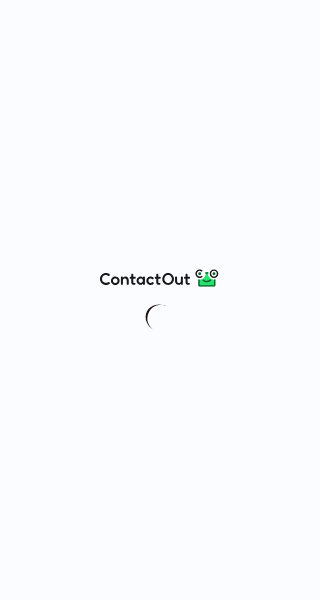 scroll, scrollTop: 0, scrollLeft: 0, axis: both 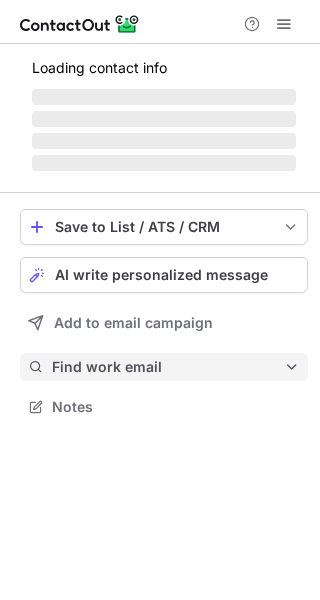 click on "Find work email" at bounding box center [164, 367] 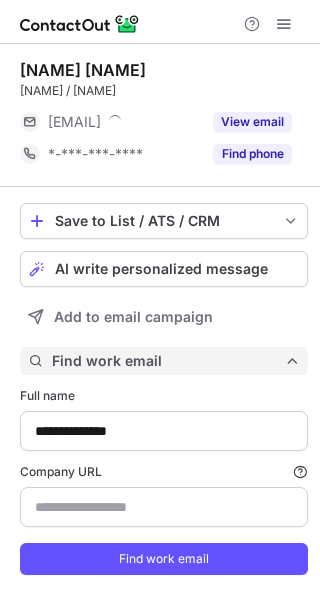 scroll, scrollTop: 599, scrollLeft: 306, axis: both 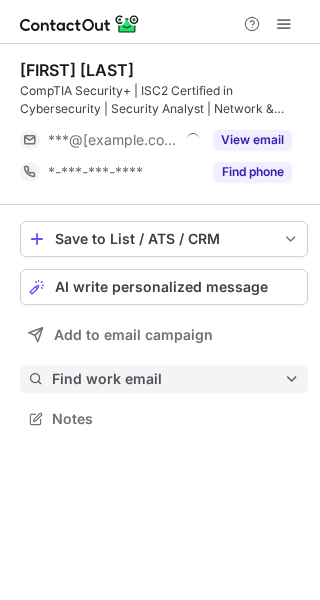 click on "Find work email" at bounding box center [164, 379] 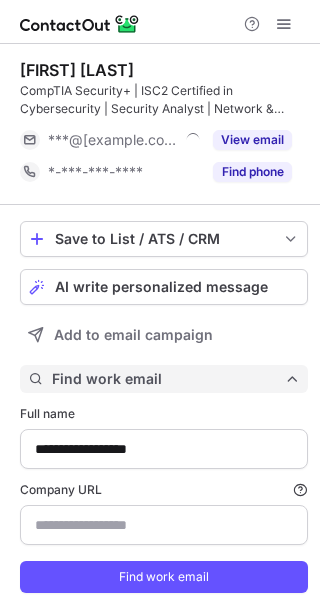 scroll, scrollTop: 10, scrollLeft: 10, axis: both 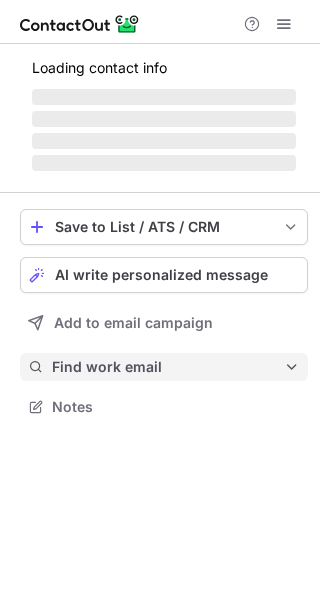 click on "Find work email" at bounding box center [168, 367] 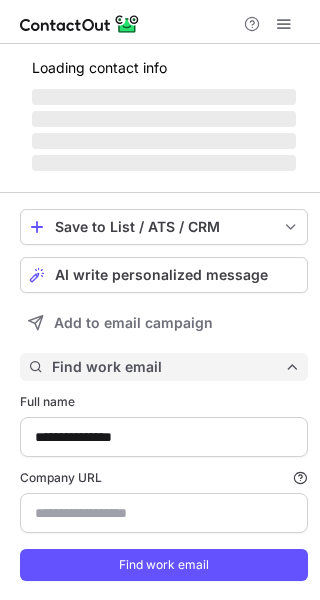 scroll, scrollTop: 10, scrollLeft: 10, axis: both 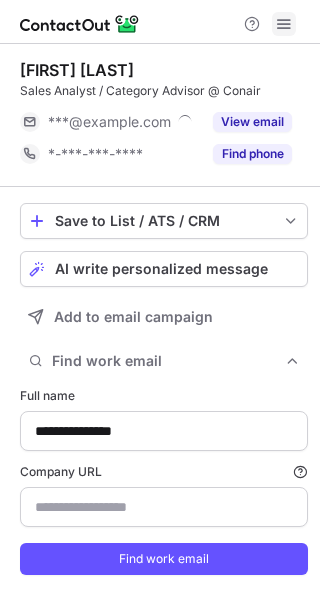 click at bounding box center (284, 24) 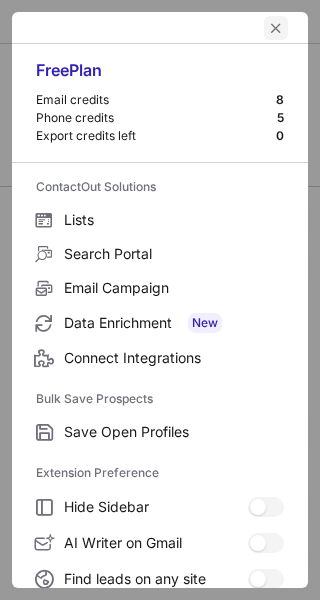 click at bounding box center [276, 28] 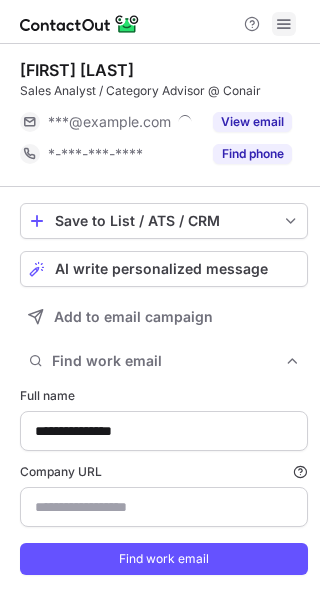 click at bounding box center (284, 24) 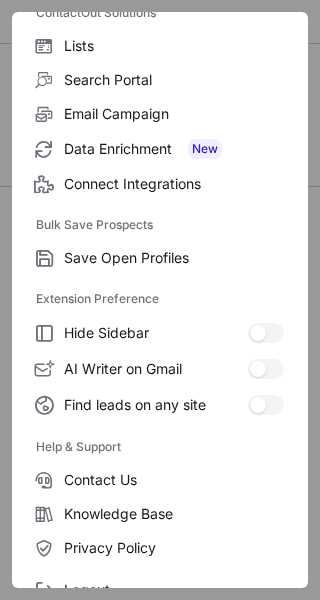 scroll, scrollTop: 233, scrollLeft: 0, axis: vertical 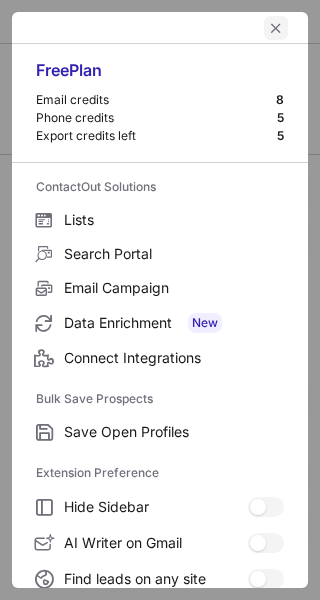click at bounding box center [276, 28] 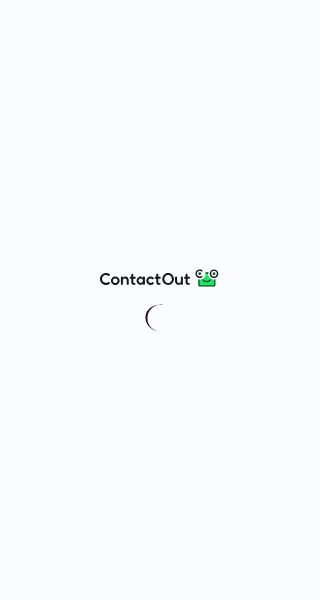 scroll, scrollTop: 0, scrollLeft: 0, axis: both 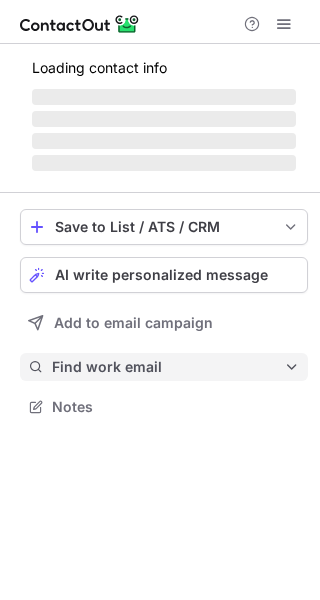 click on "Find work email" at bounding box center (168, 367) 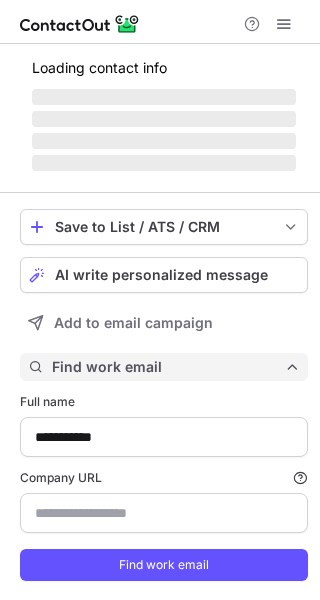scroll, scrollTop: 10, scrollLeft: 10, axis: both 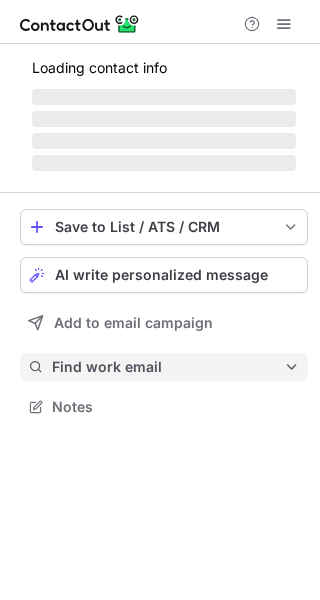 click on "Find work email" at bounding box center (168, 367) 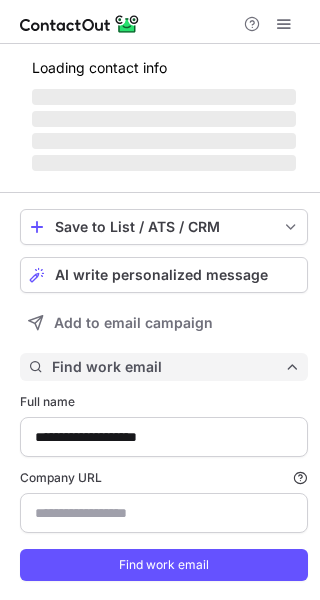 scroll, scrollTop: 10, scrollLeft: 10, axis: both 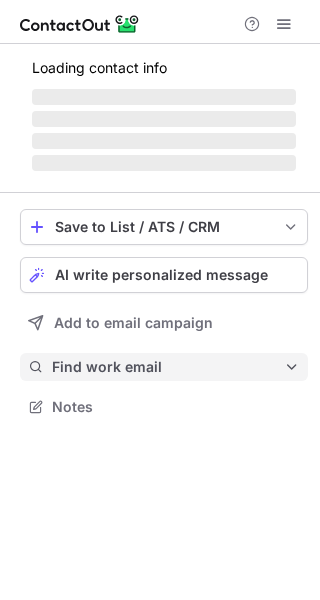 click on "Find work email" at bounding box center (168, 367) 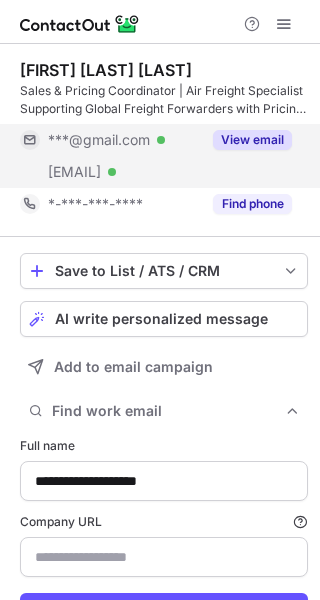 click on "***@airlineservices.com" at bounding box center [74, 172] 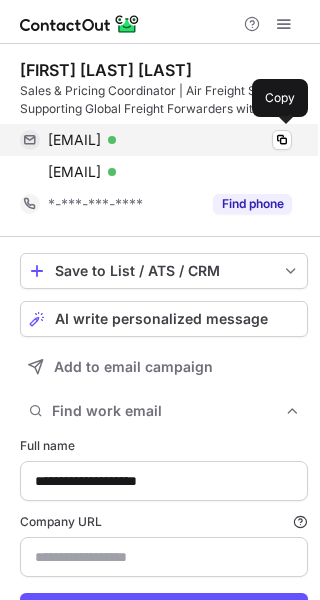 click on "diblazallganina@gmail.com" at bounding box center [74, 140] 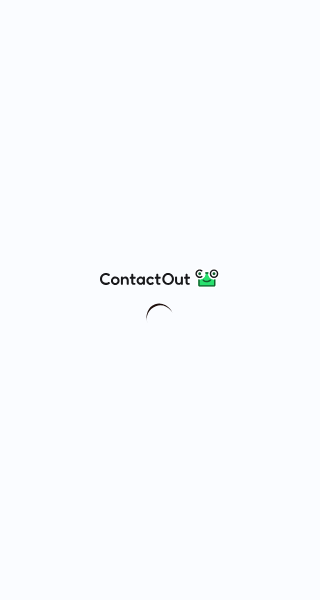 scroll, scrollTop: 0, scrollLeft: 0, axis: both 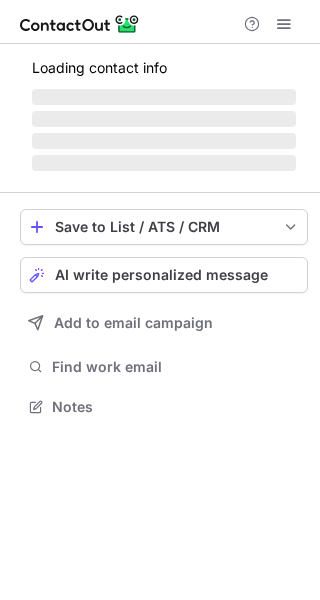 click on "Find work email" at bounding box center [164, 367] 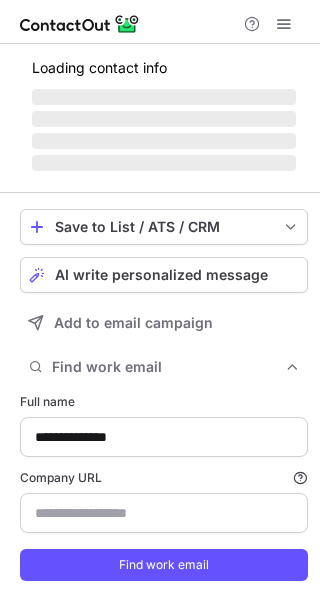 scroll, scrollTop: 10, scrollLeft: 10, axis: both 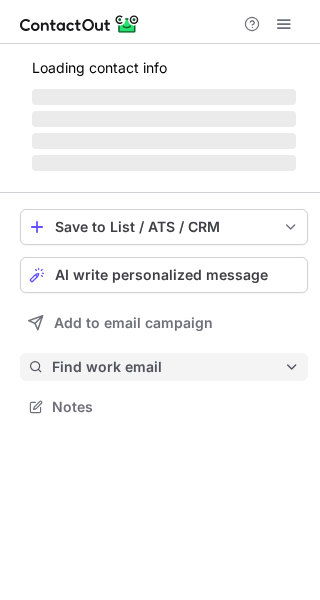 click on "Find work email" at bounding box center [168, 367] 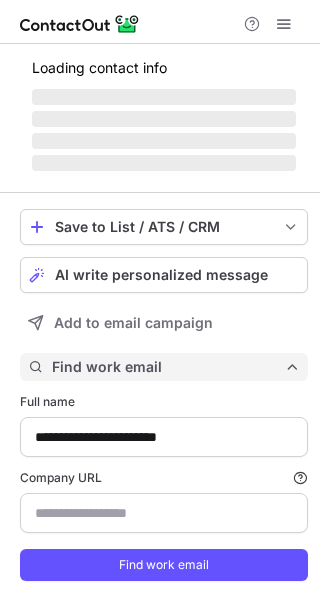 scroll, scrollTop: 10, scrollLeft: 10, axis: both 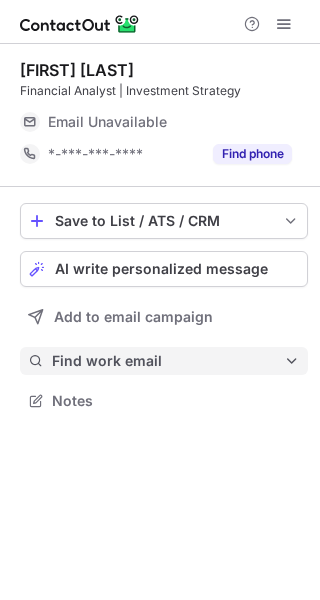 click on "Find work email" at bounding box center [168, 361] 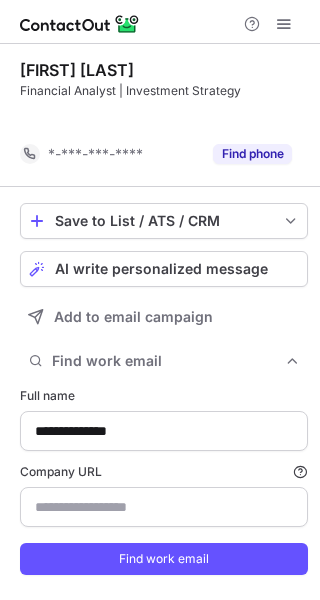 scroll, scrollTop: 567, scrollLeft: 306, axis: both 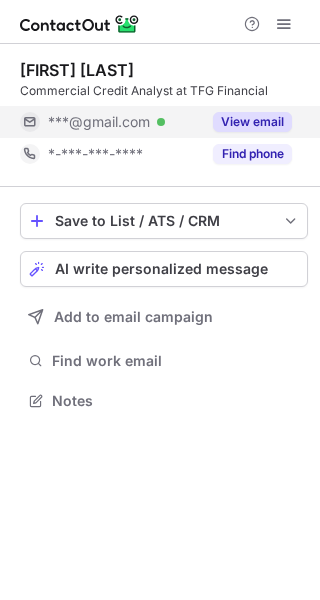 click on "***@gmail.com Verified" at bounding box center (124, 122) 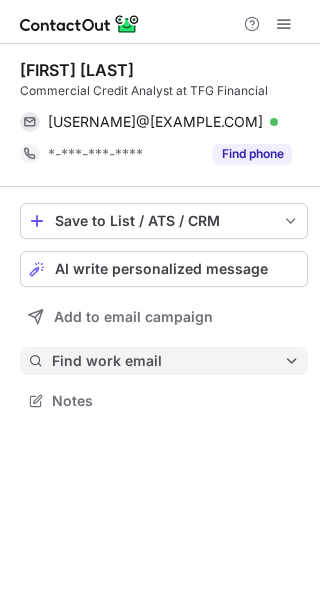 click on "Find work email" at bounding box center [168, 361] 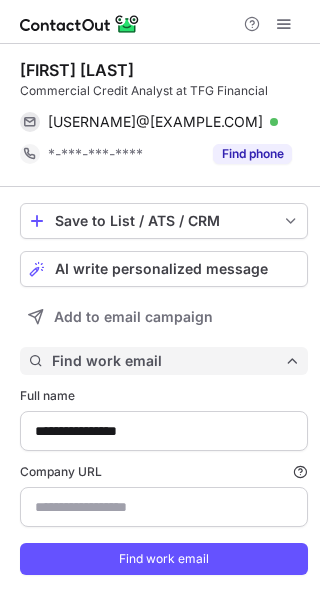 scroll, scrollTop: 10, scrollLeft: 10, axis: both 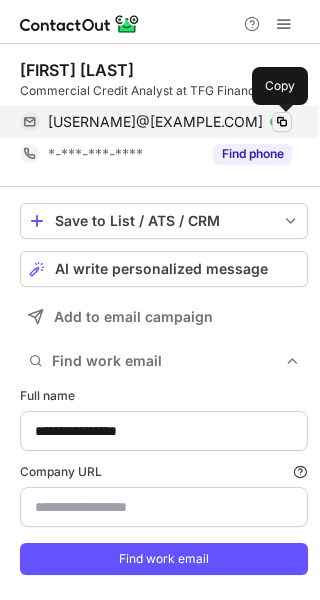 click at bounding box center [282, 122] 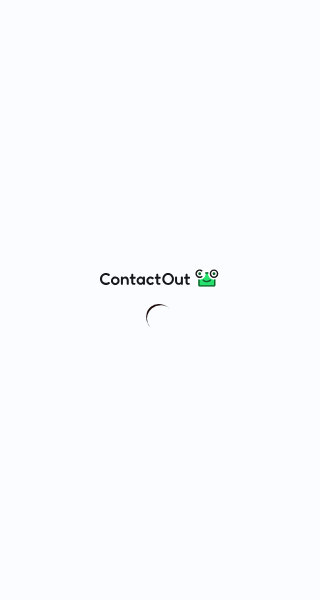 scroll, scrollTop: 0, scrollLeft: 0, axis: both 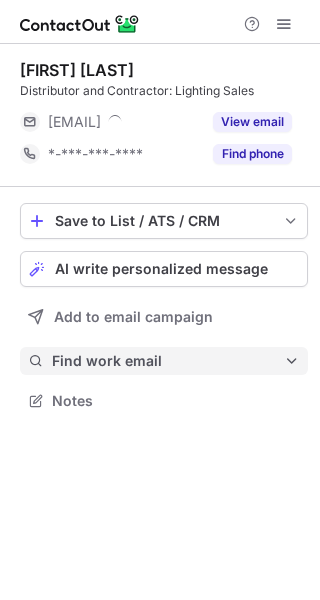 drag, startPoint x: 164, startPoint y: 358, endPoint x: 159, endPoint y: 373, distance: 15.811388 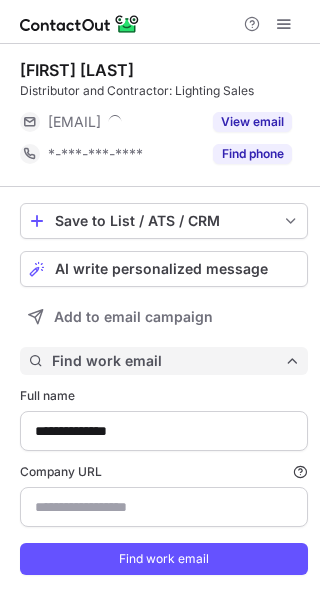 click on "Find work email" at bounding box center (164, 361) 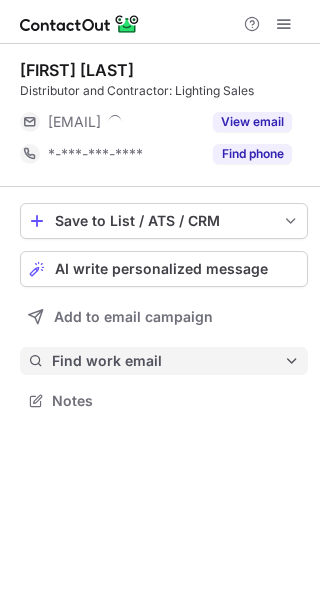 scroll, scrollTop: 10, scrollLeft: 10, axis: both 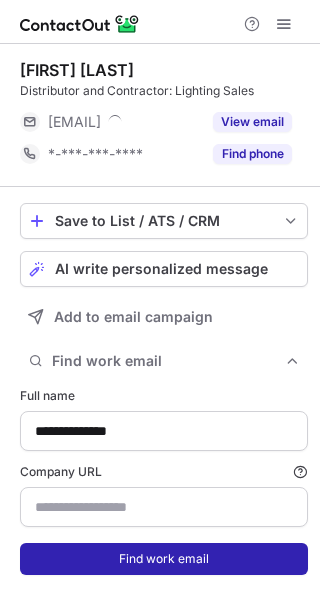 click on "Find work email" at bounding box center (164, 559) 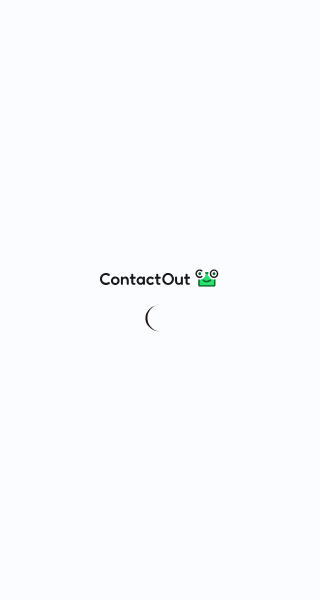 scroll, scrollTop: 0, scrollLeft: 0, axis: both 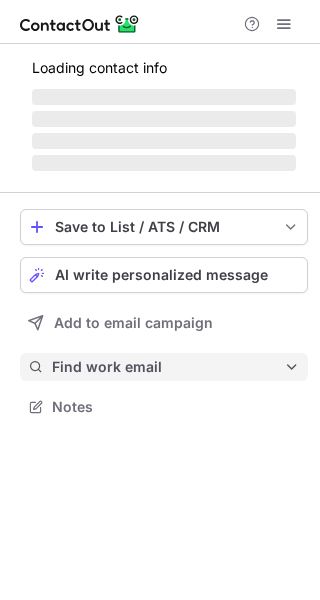 click on "Find work email" at bounding box center (168, 367) 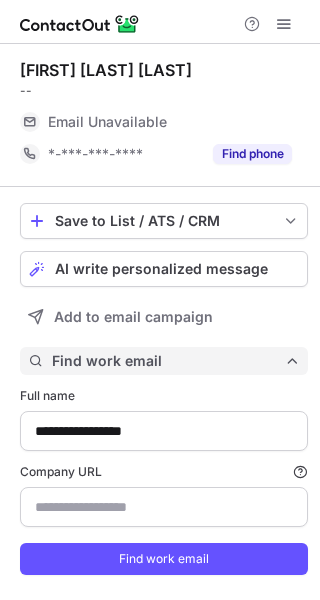 scroll, scrollTop: 10, scrollLeft: 10, axis: both 